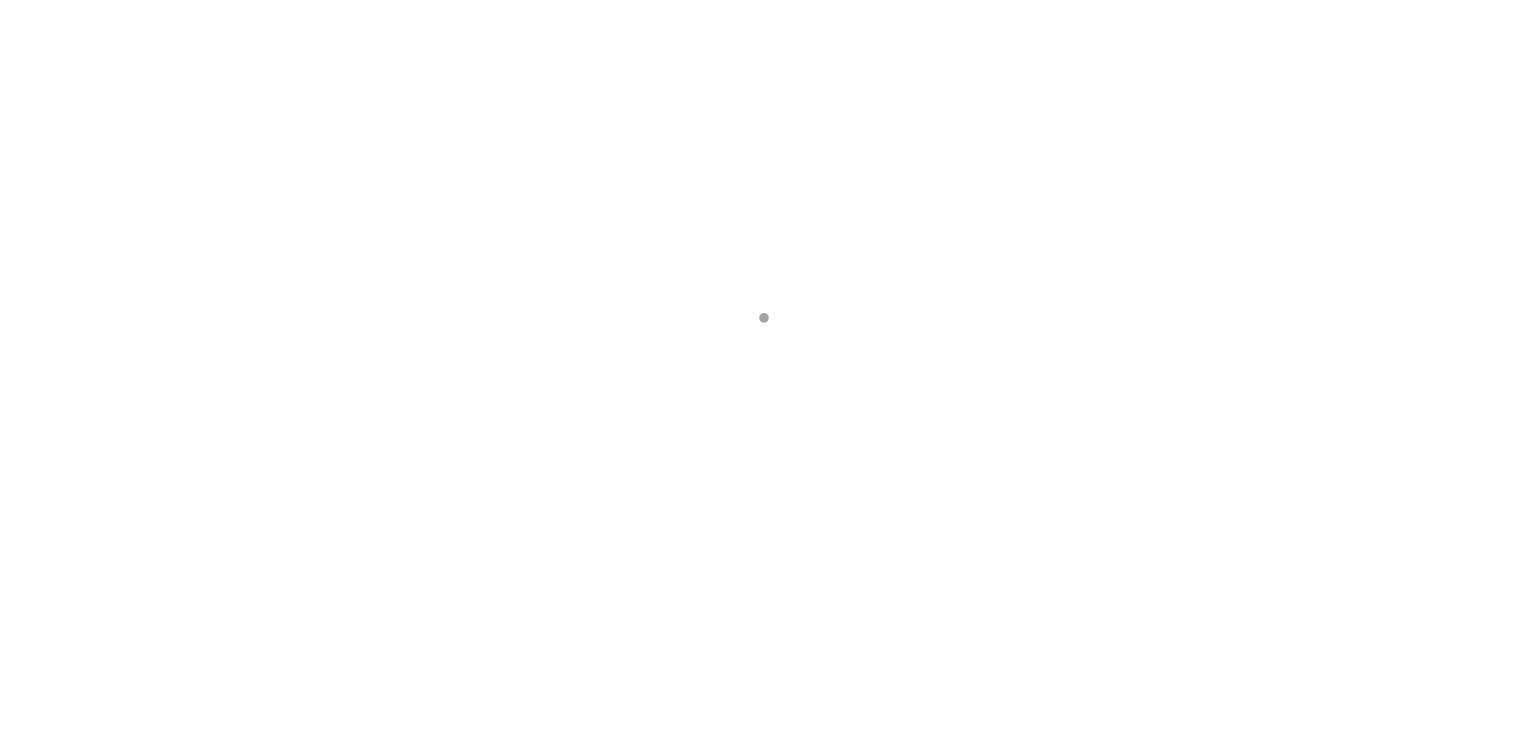 scroll, scrollTop: 0, scrollLeft: 0, axis: both 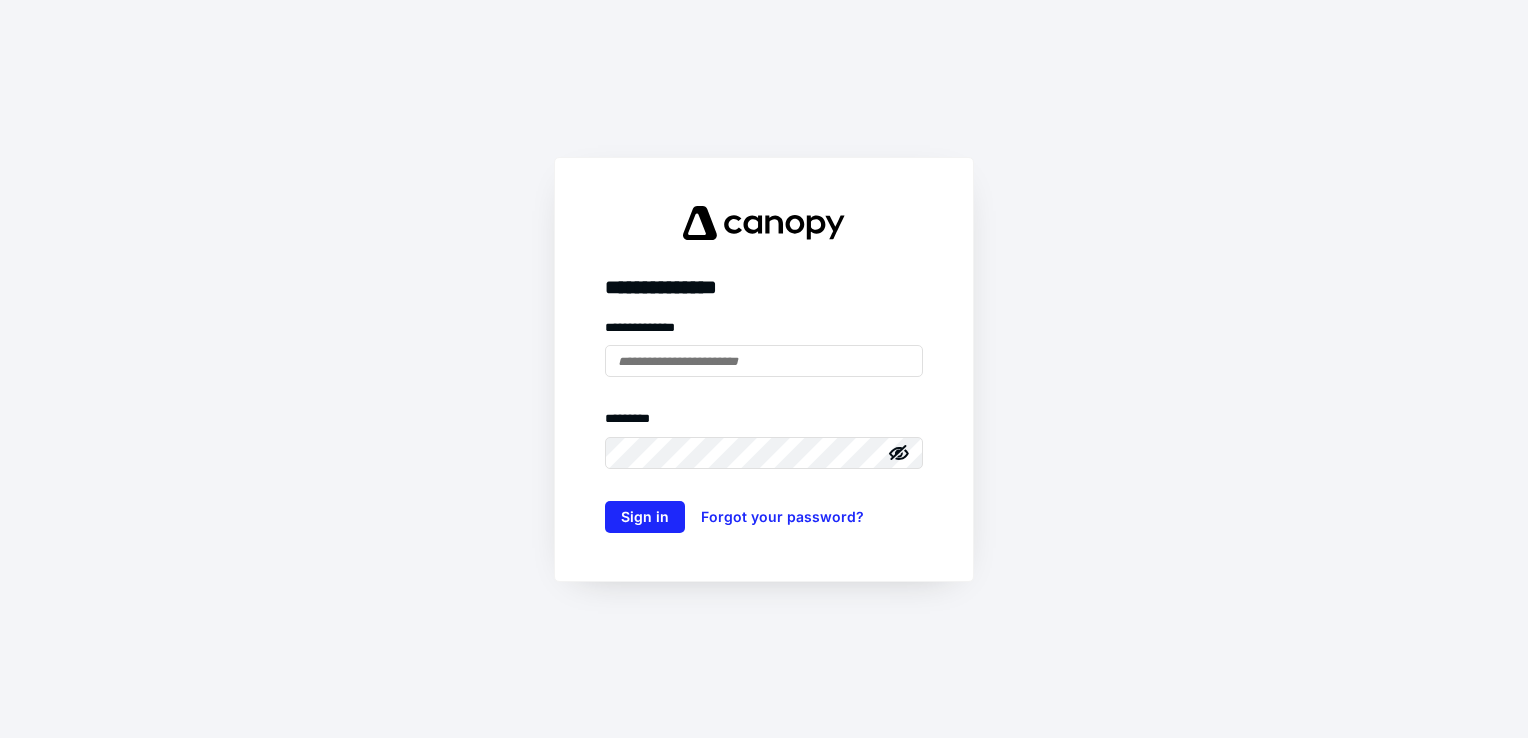 type on "**********" 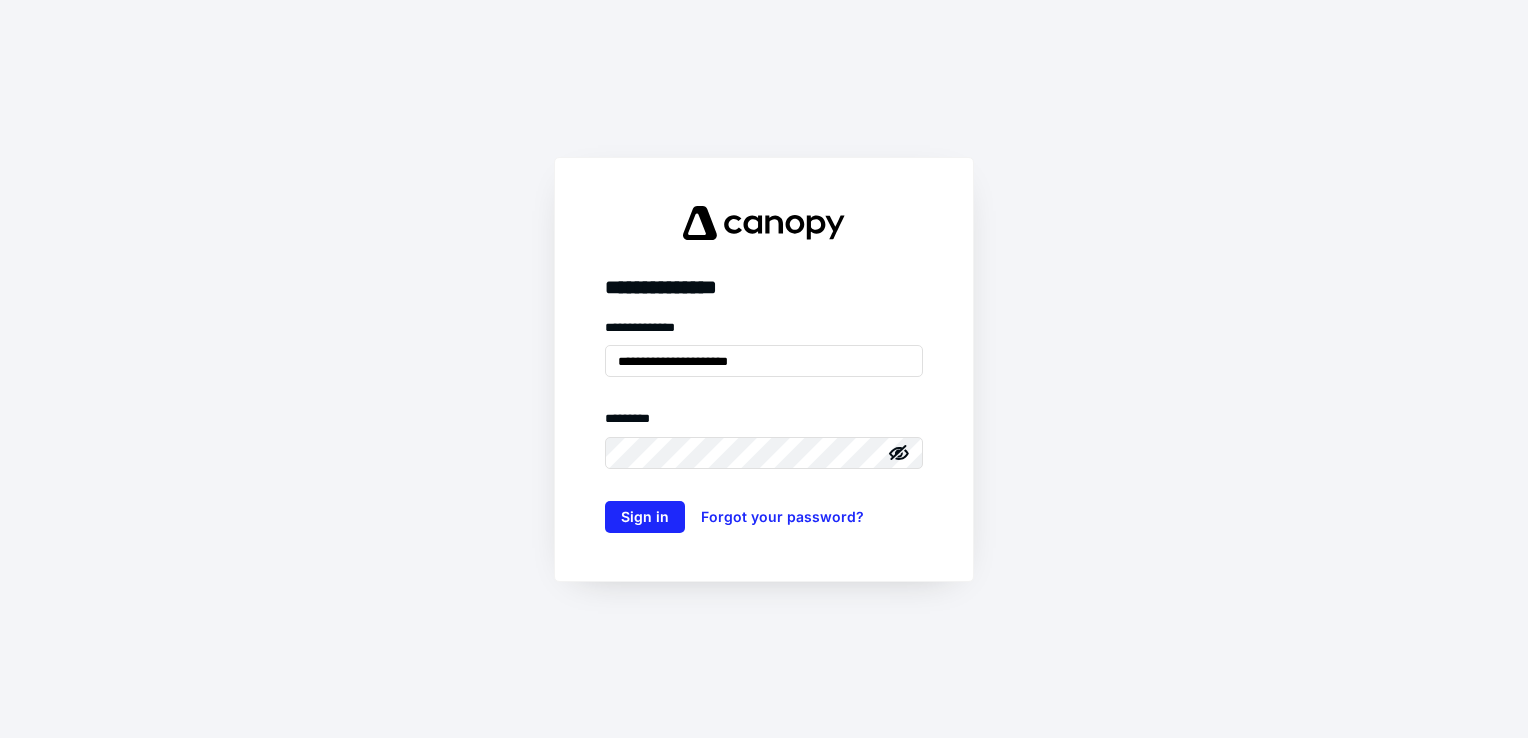 click on "**********" at bounding box center [764, 369] 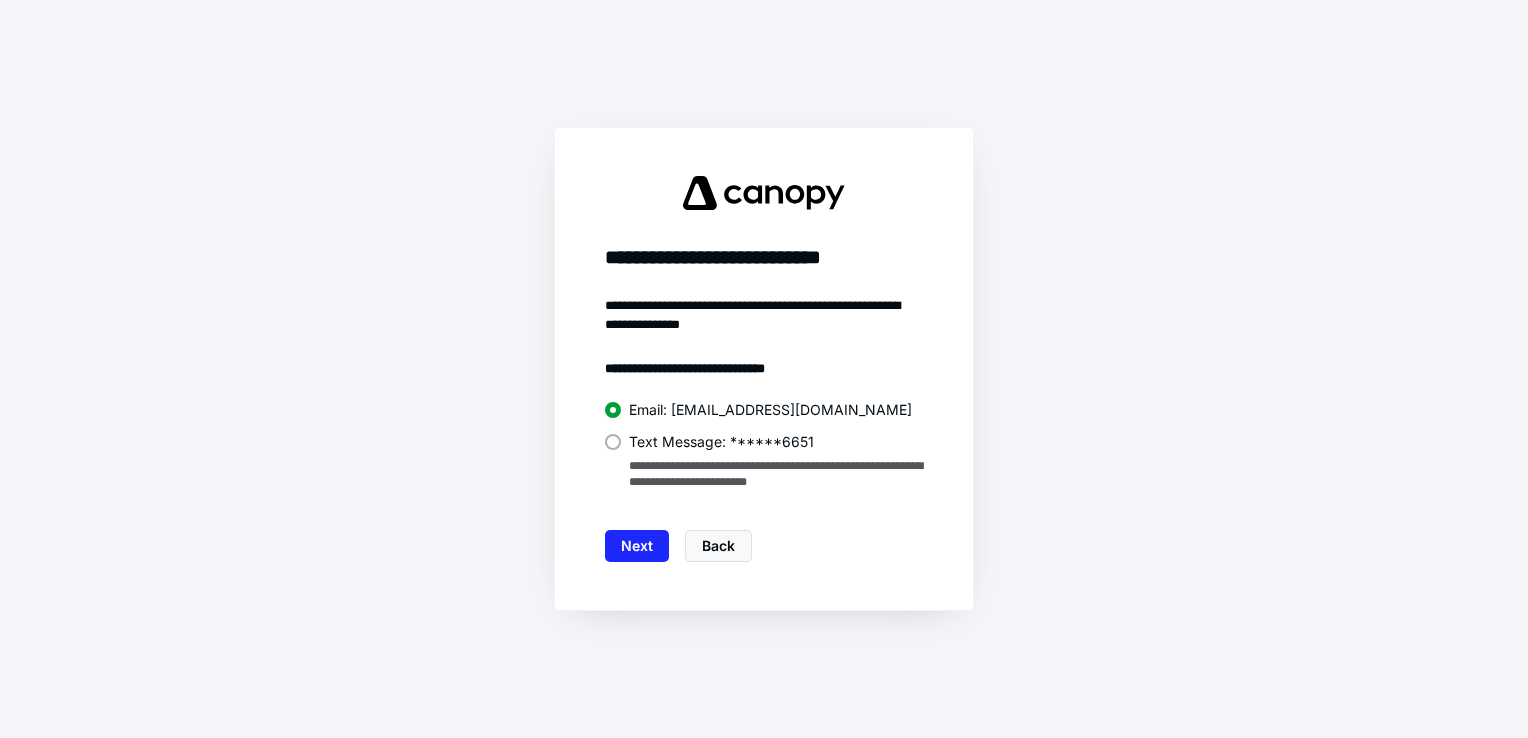 click on "Text Message: ******6651" at bounding box center (721, 442) 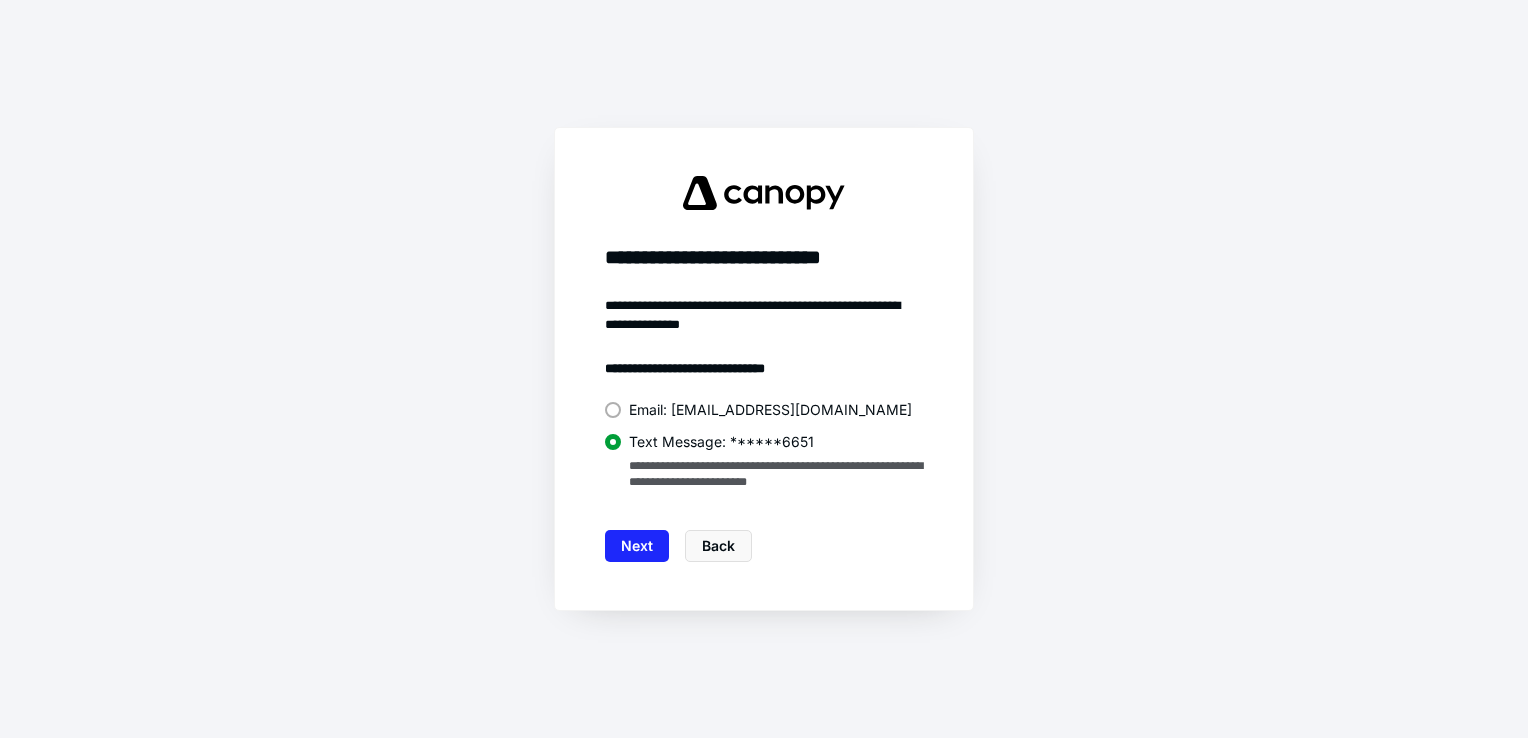 click on "Next" at bounding box center (637, 546) 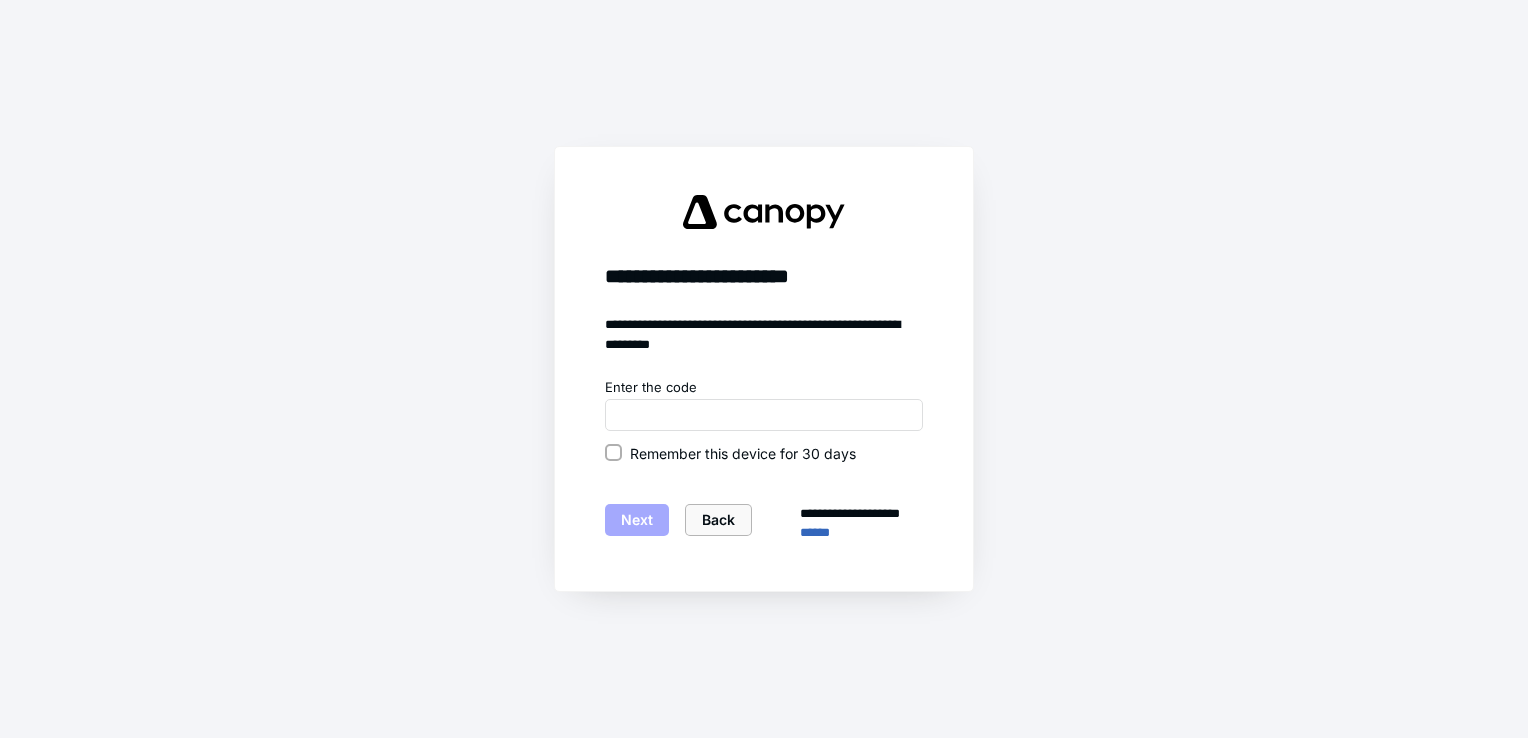 click on "Back" at bounding box center [718, 520] 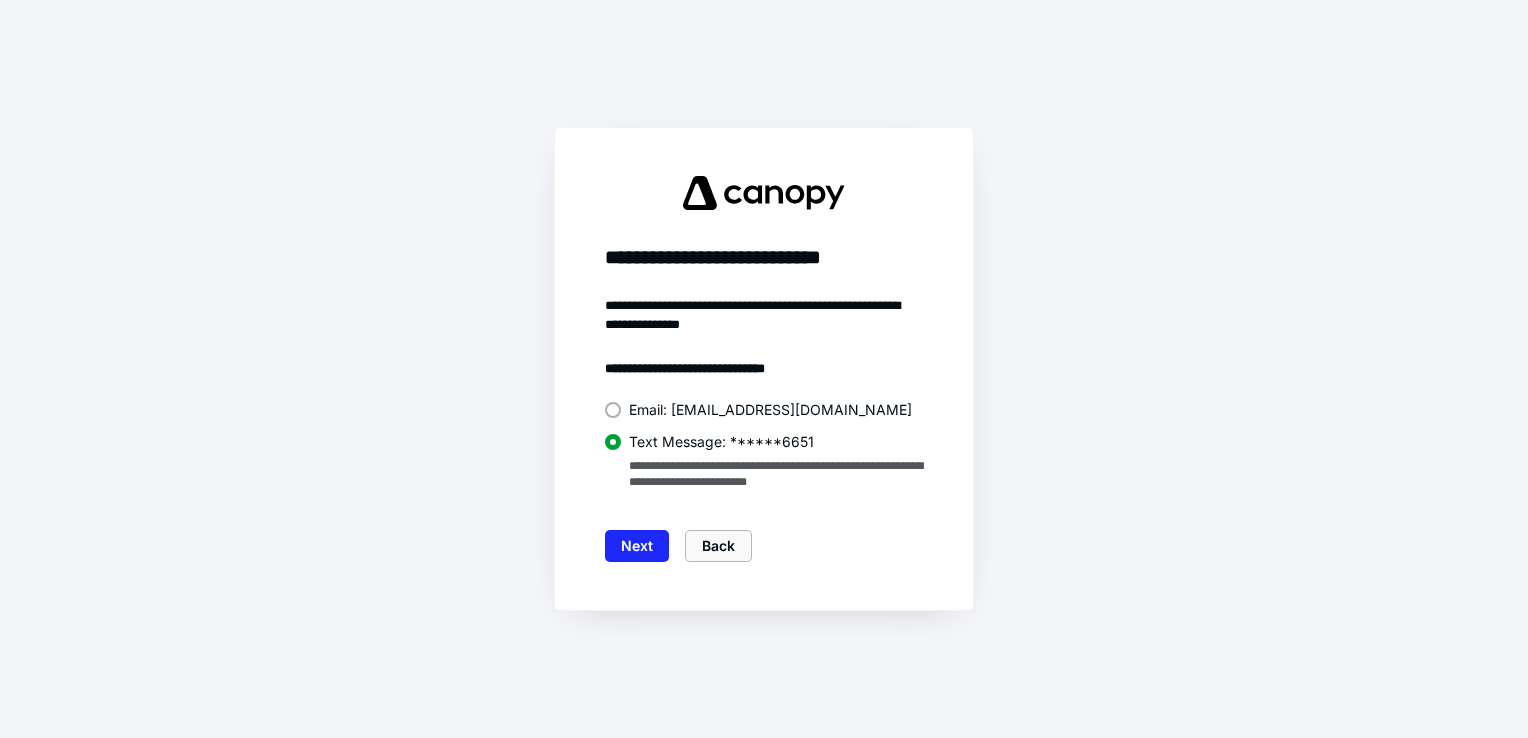 click on "Back" at bounding box center [718, 546] 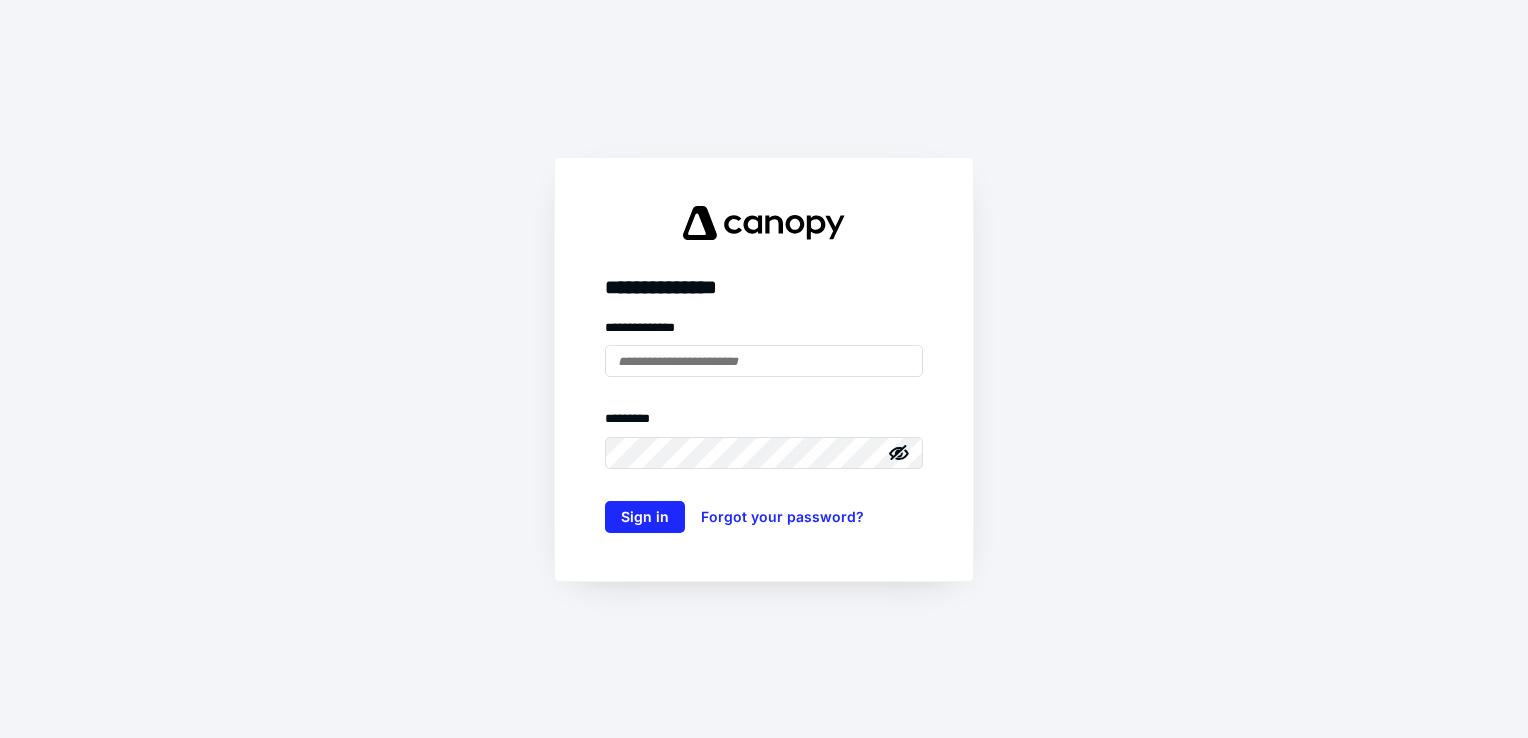 type on "**********" 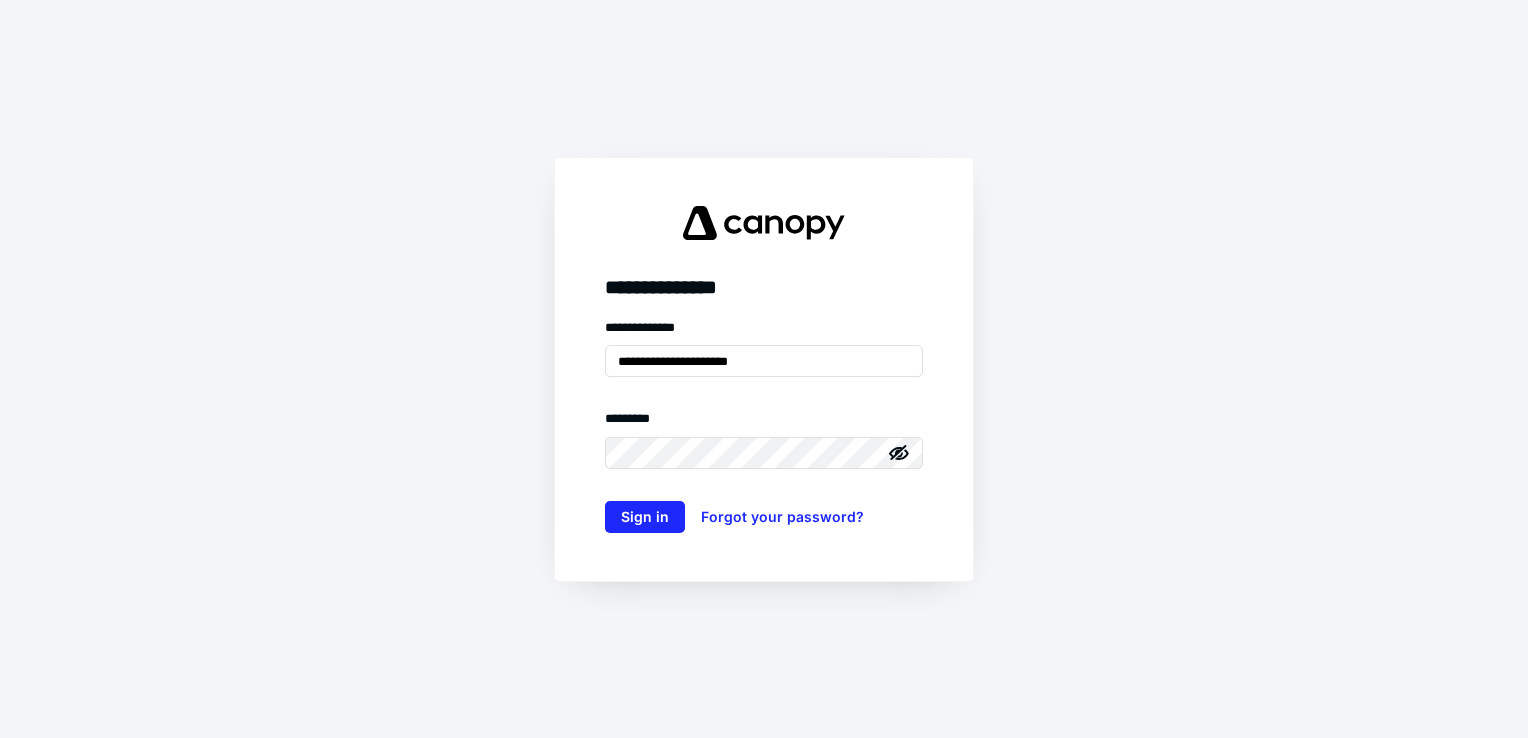 click 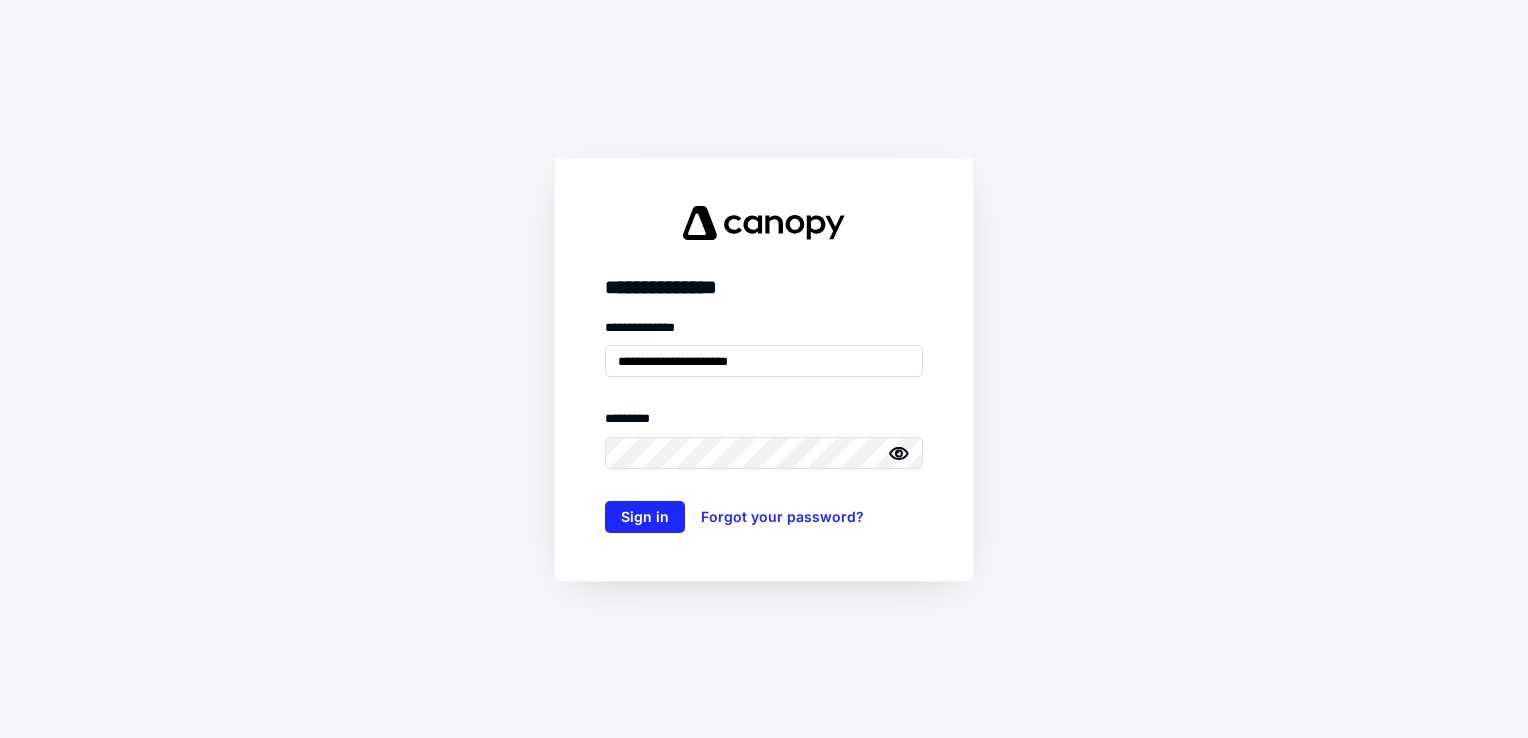 click on "Sign in" at bounding box center (645, 517) 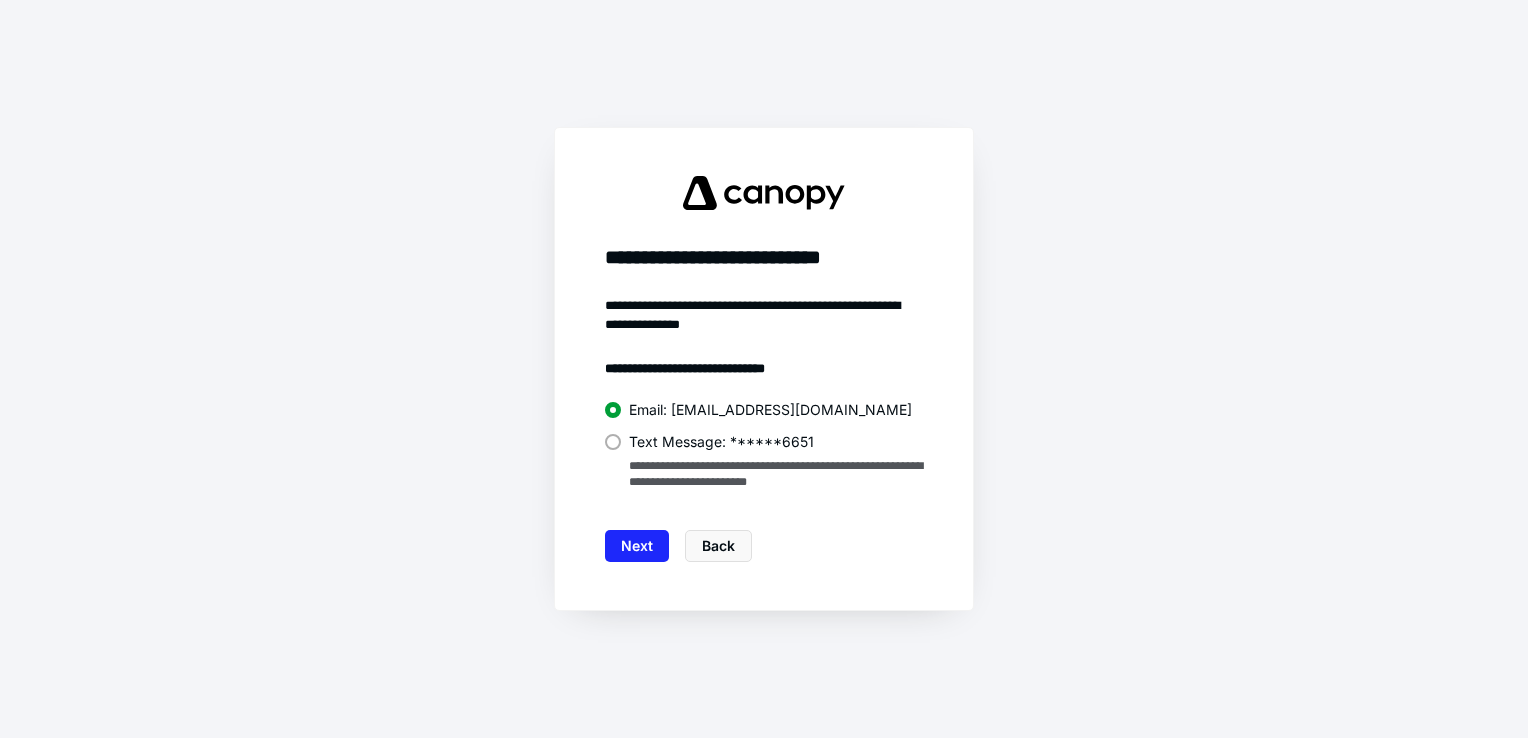 click on "Text Message: ******6651" at bounding box center (764, 440) 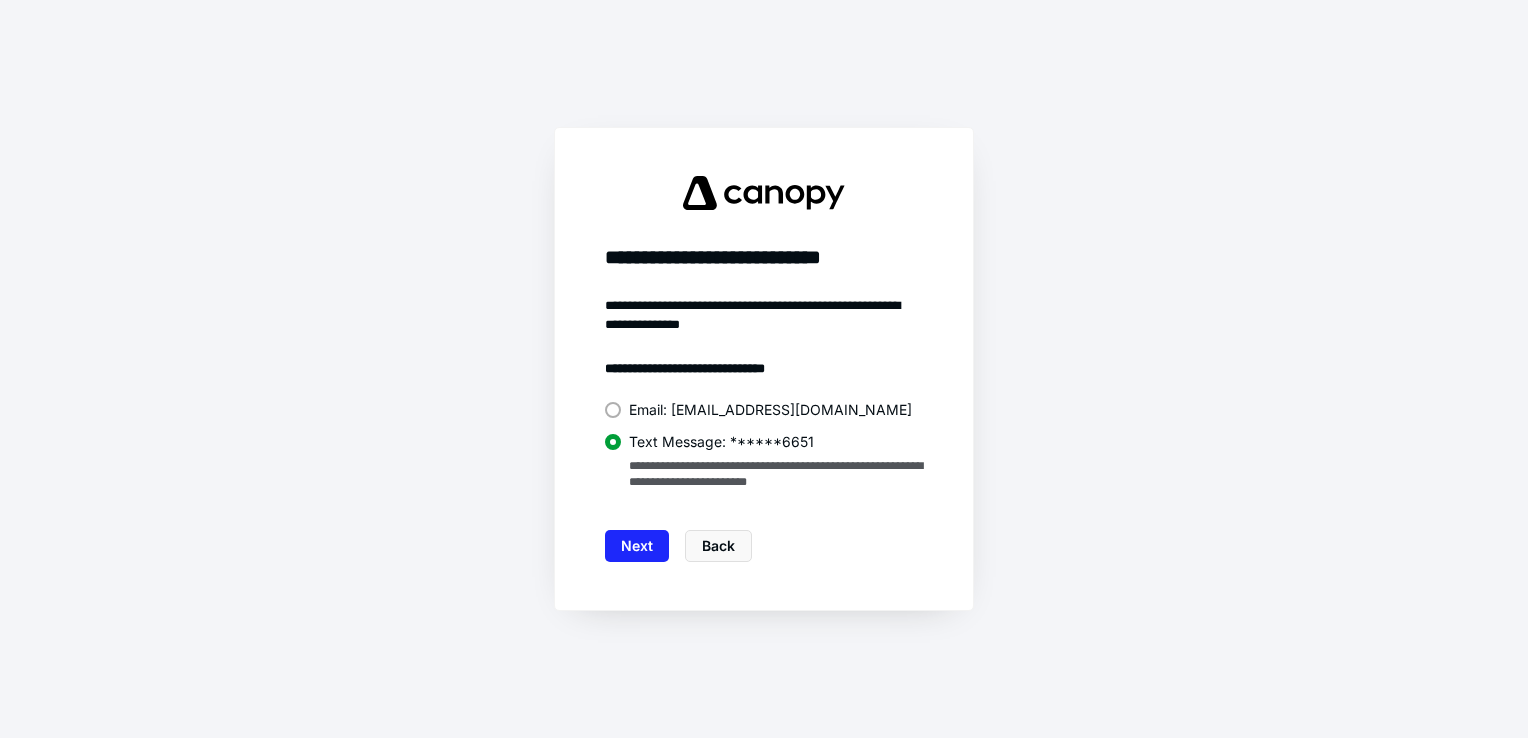 click on "Next" at bounding box center (637, 546) 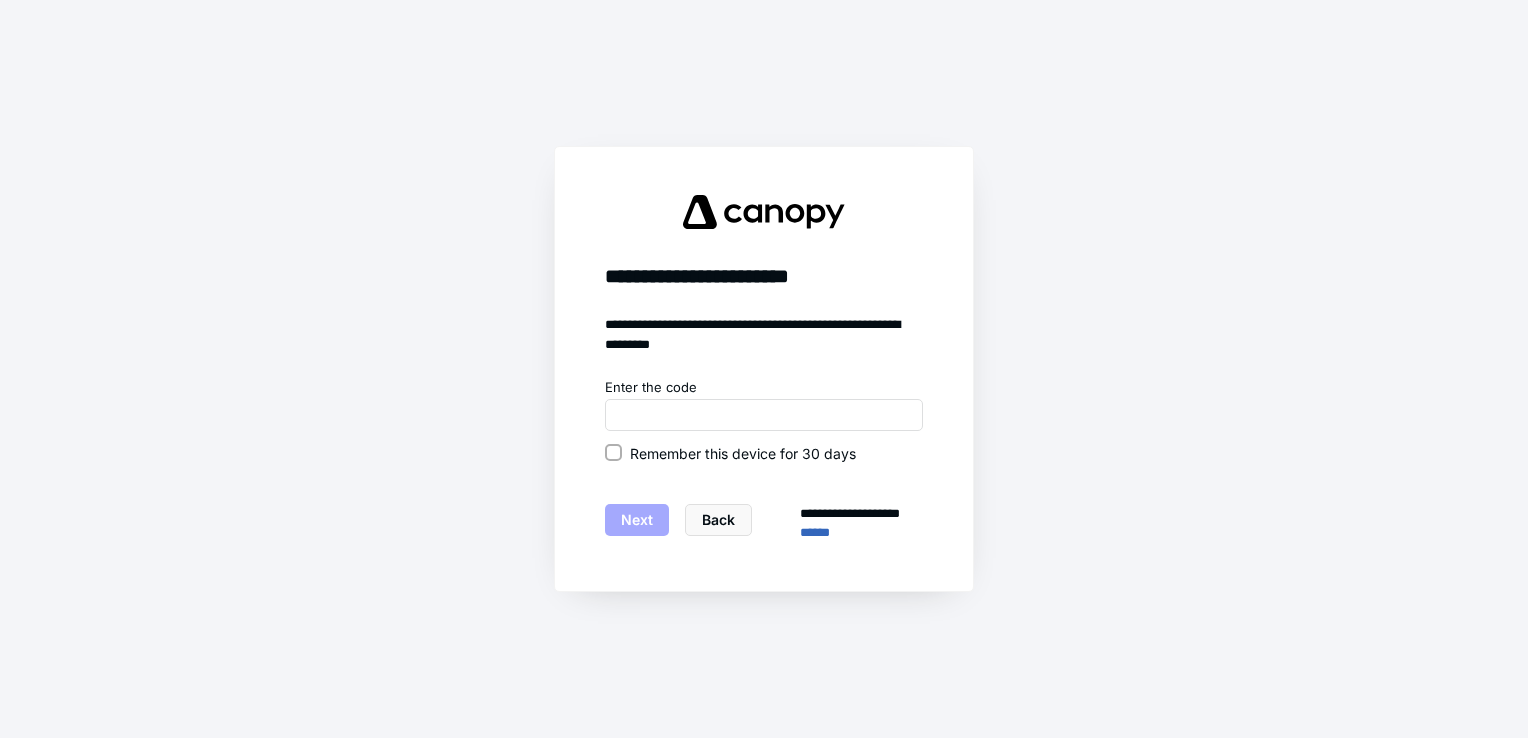click on "Remember this device for 30 days" at bounding box center (613, 453) 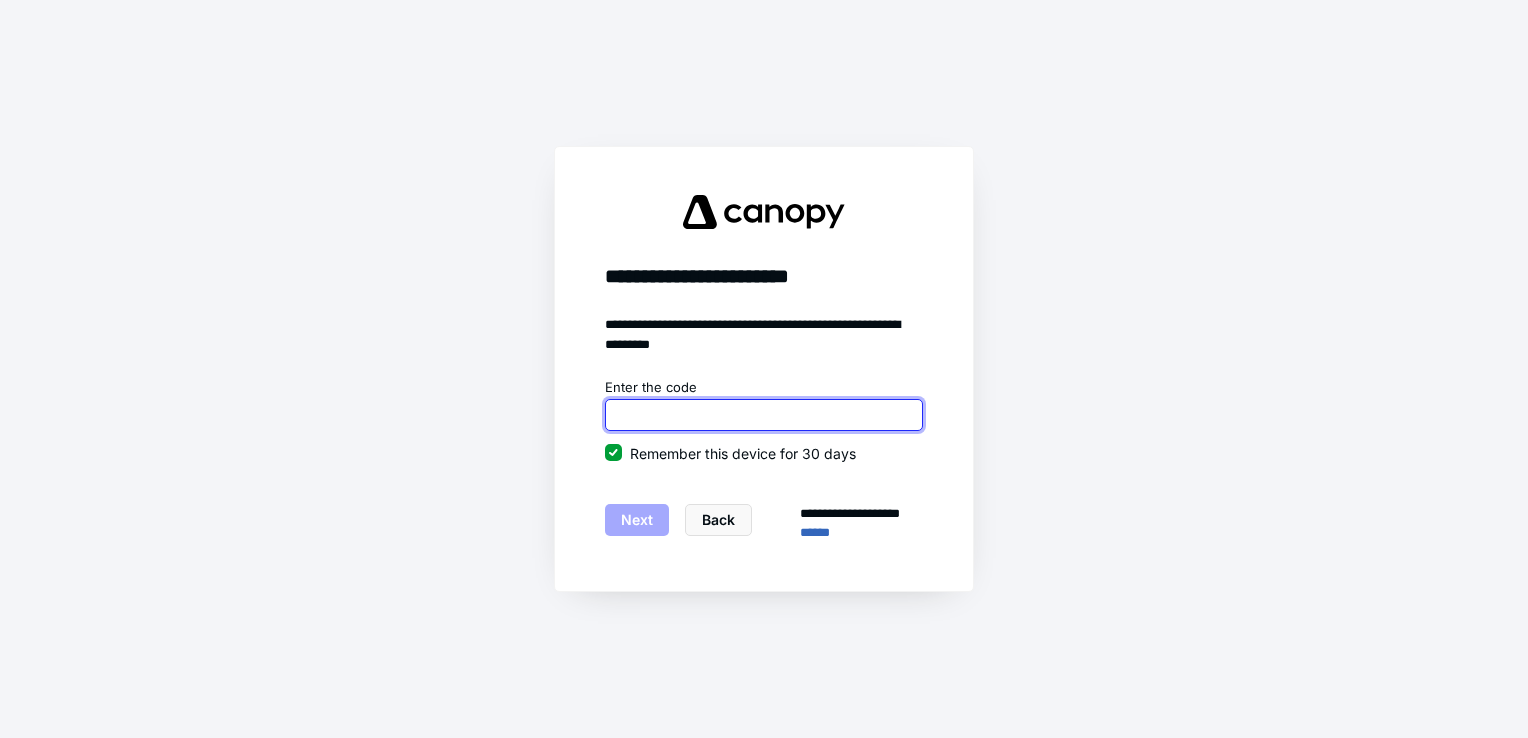 click at bounding box center (764, 415) 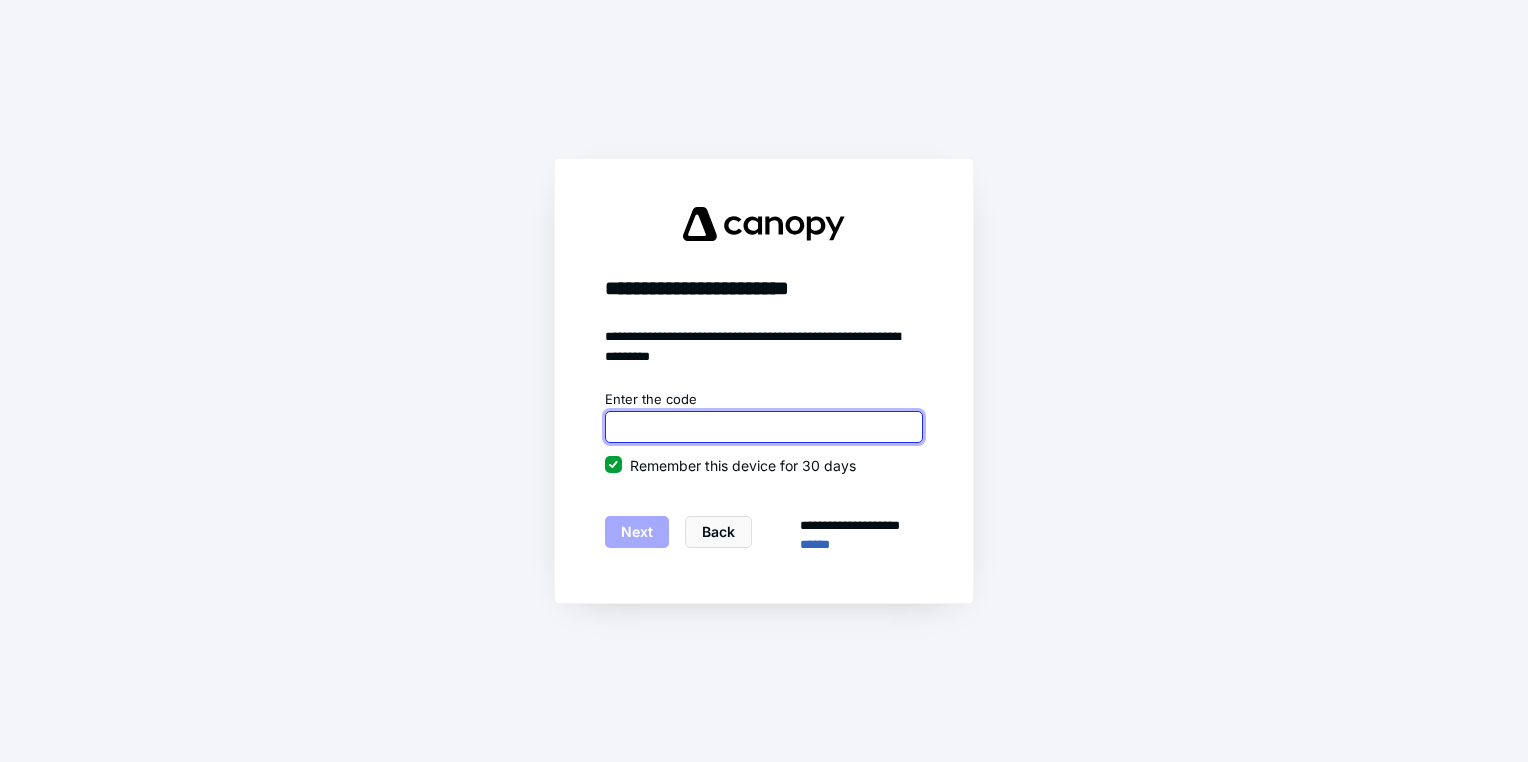 click at bounding box center [764, 427] 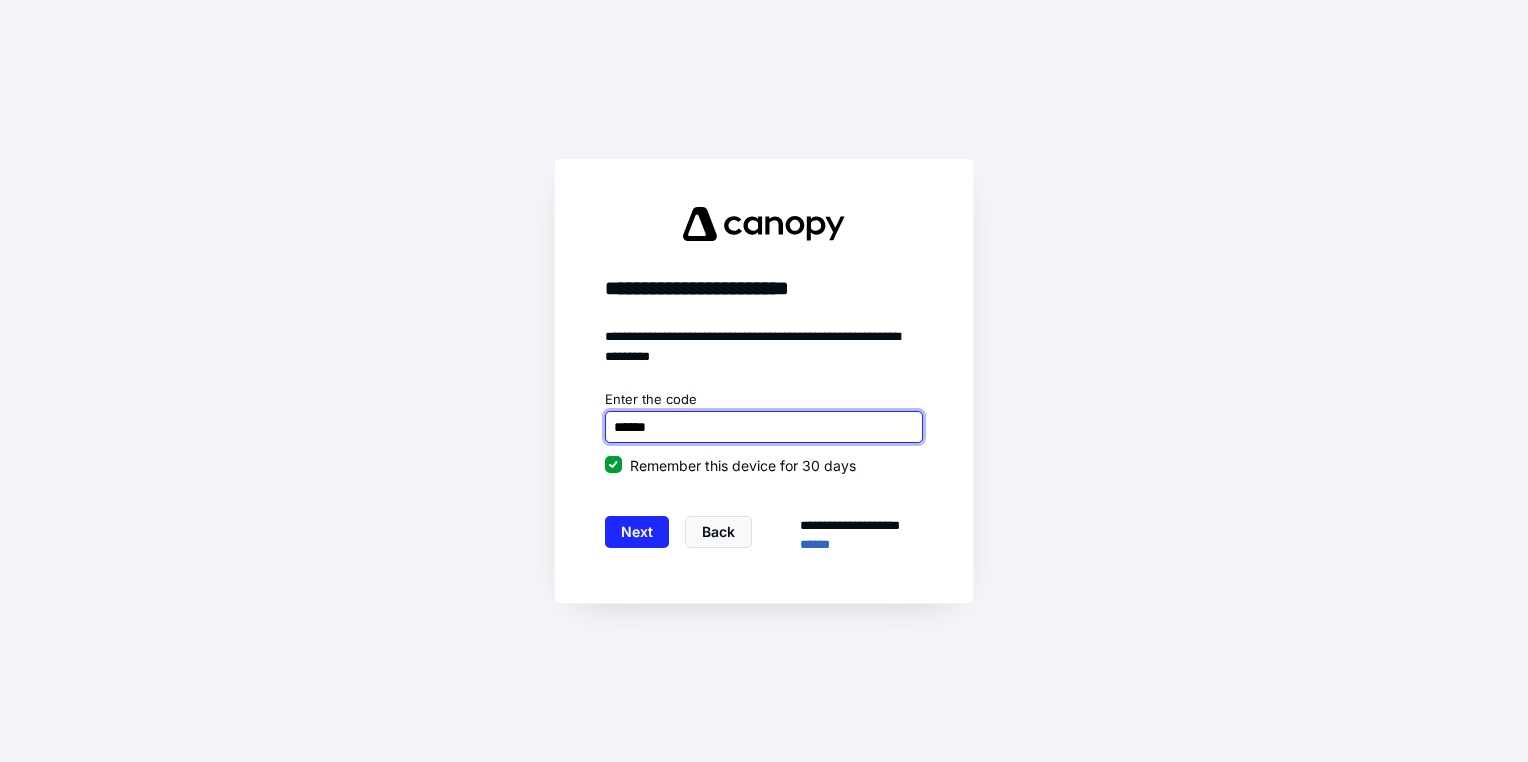 type on "******" 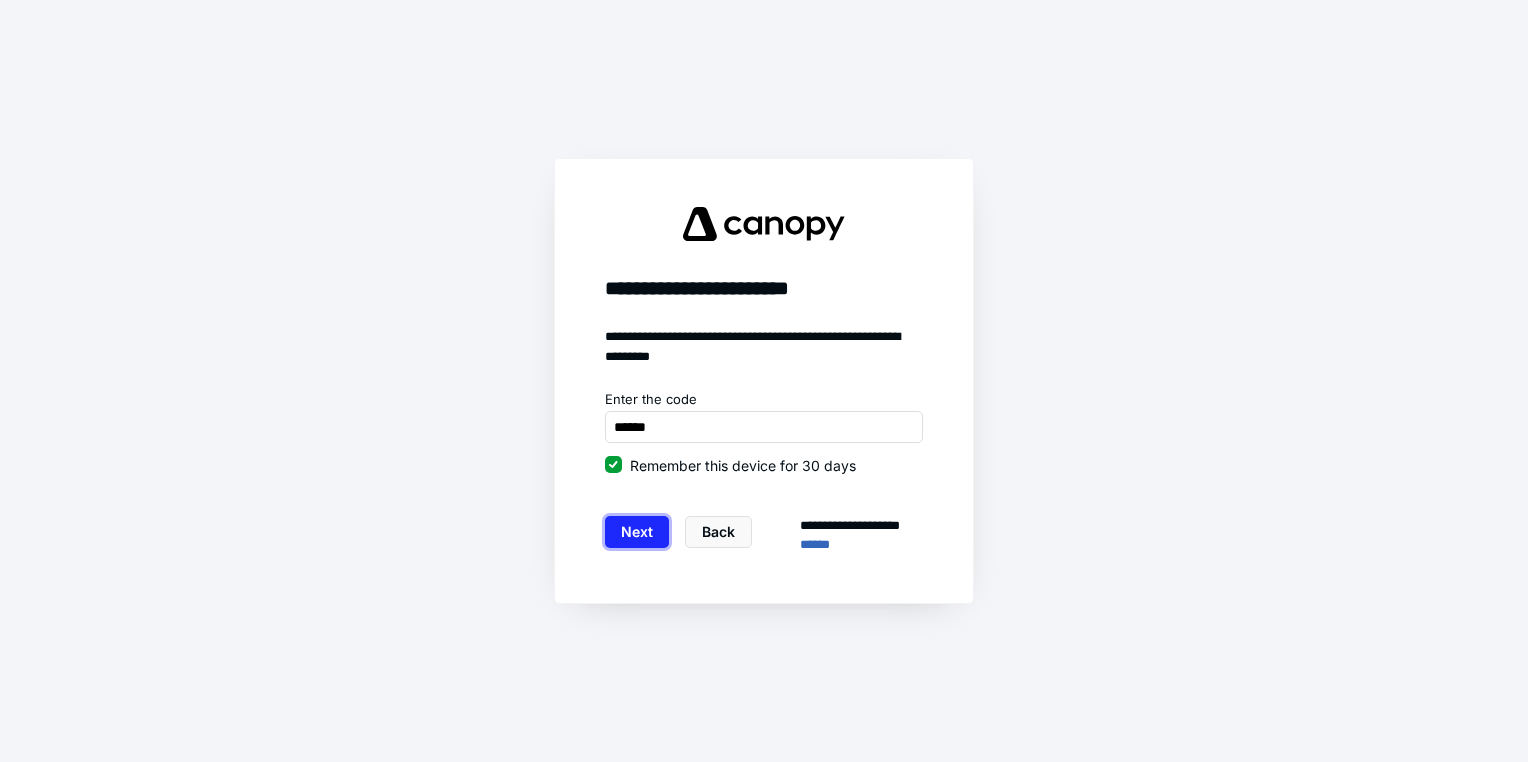 click on "Next" at bounding box center [637, 532] 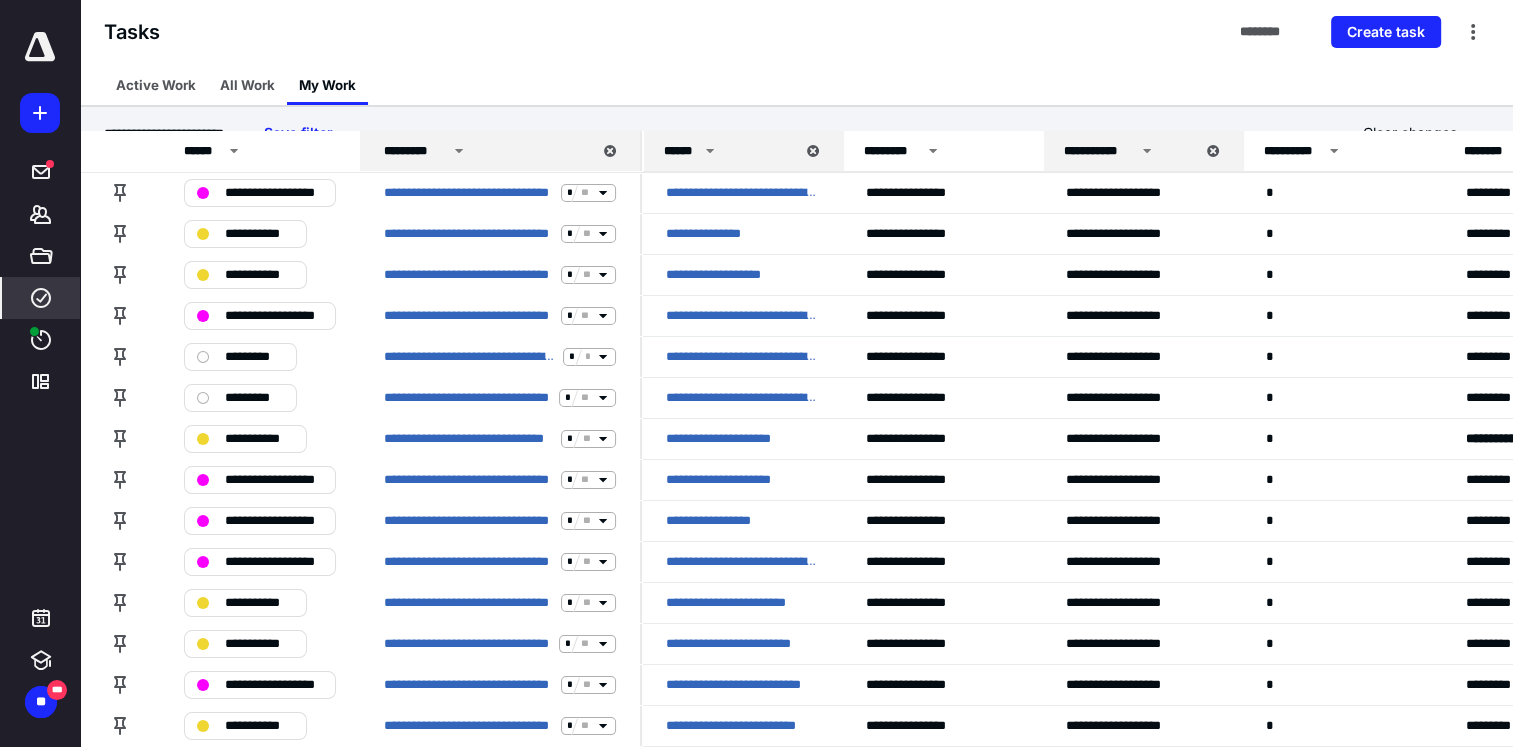 scroll, scrollTop: 0, scrollLeft: 0, axis: both 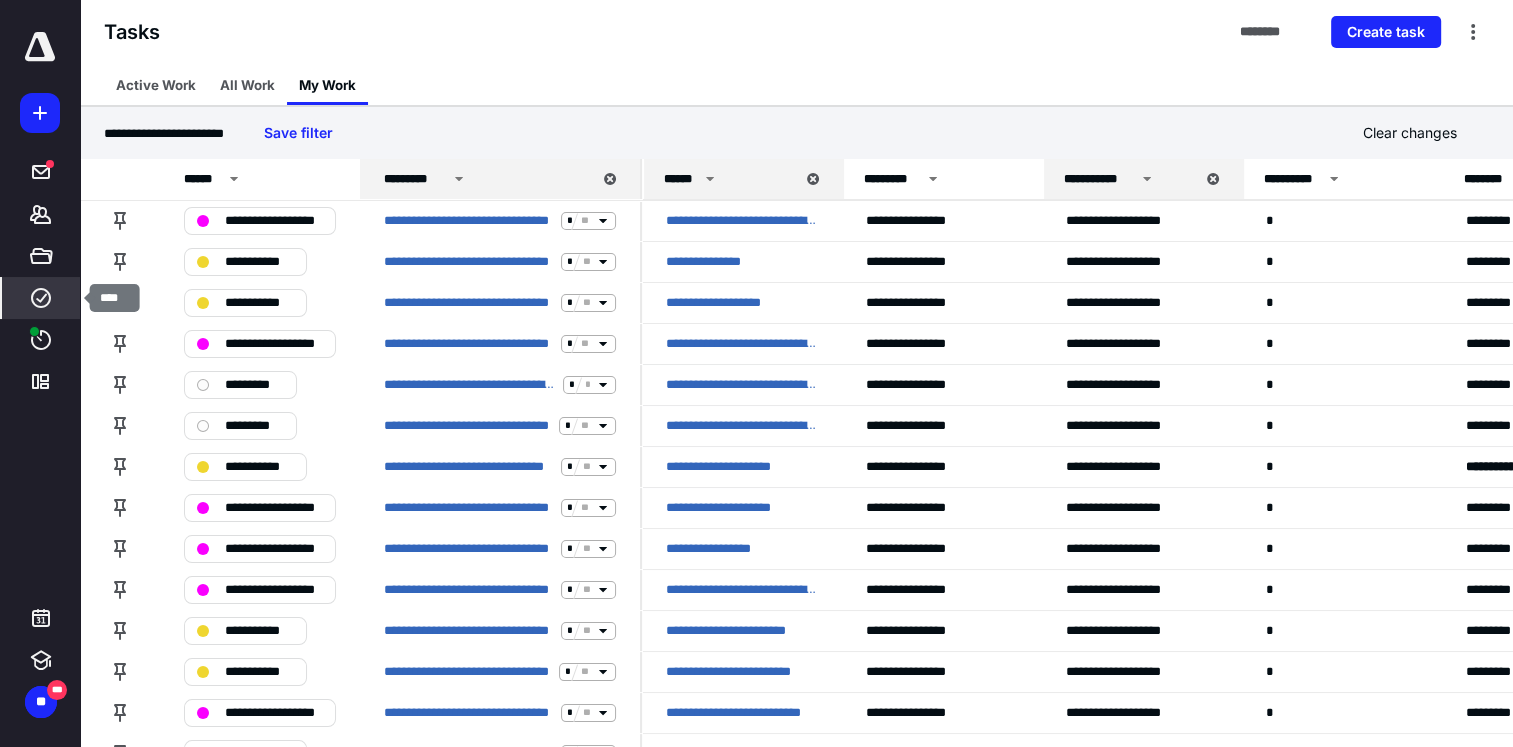 click 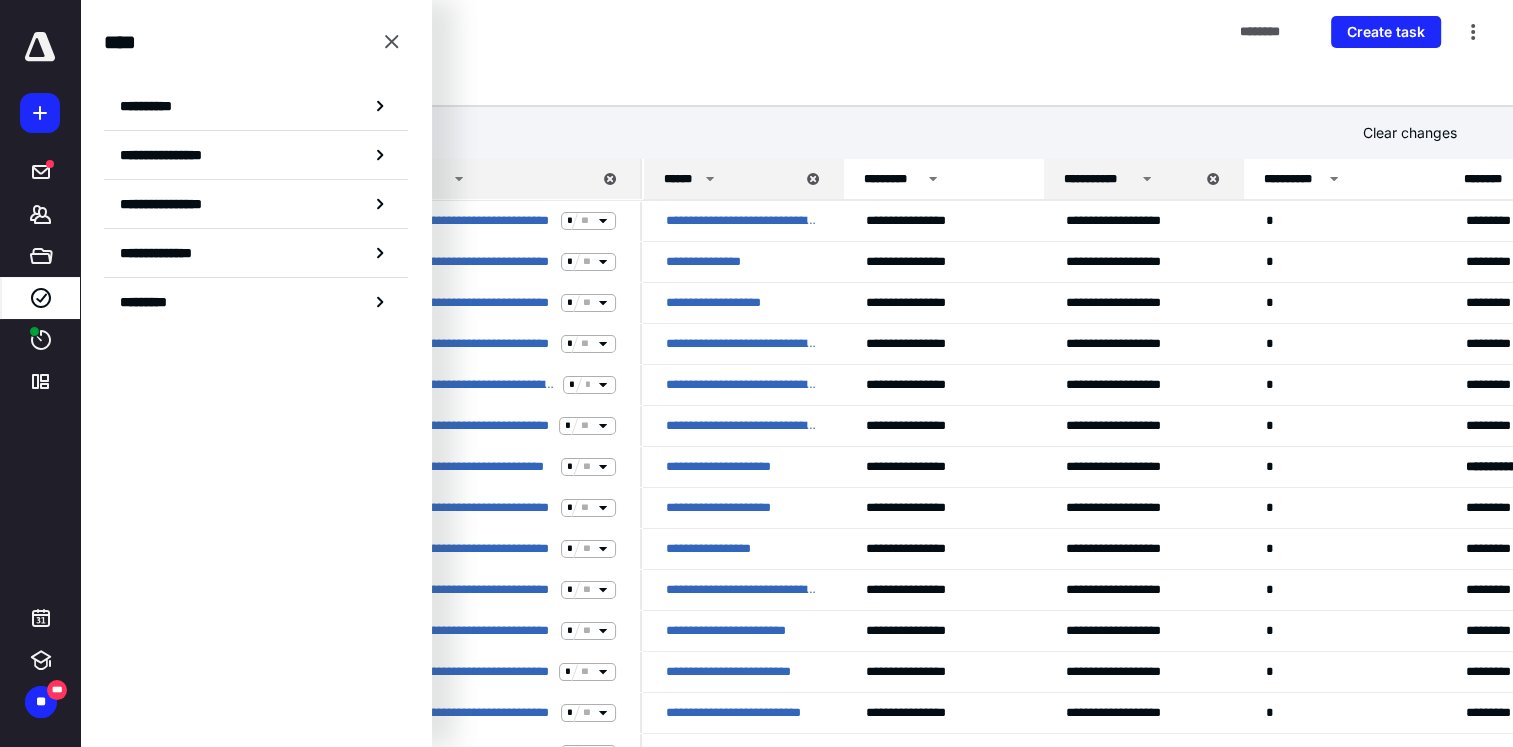 click on "**********" at bounding box center [256, 106] 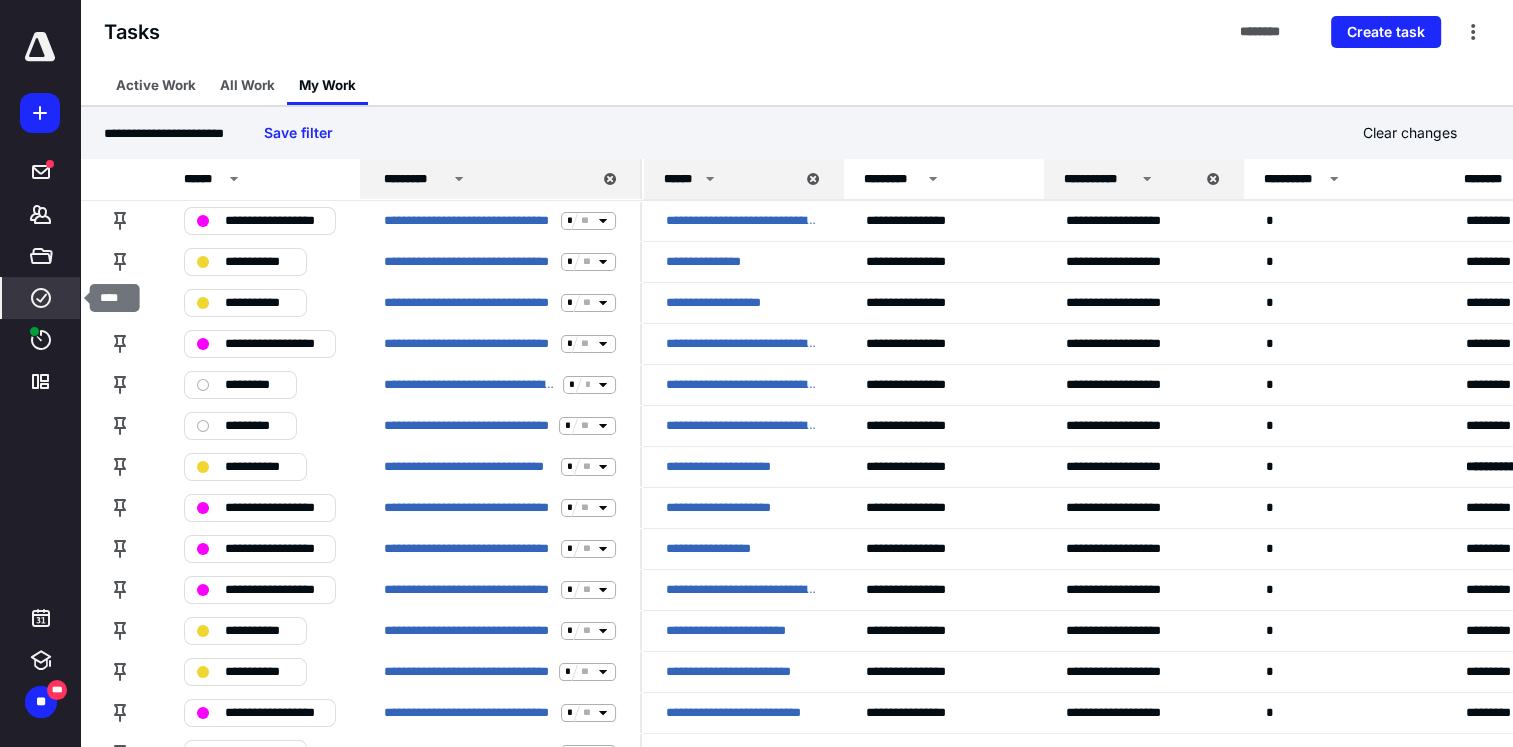 click 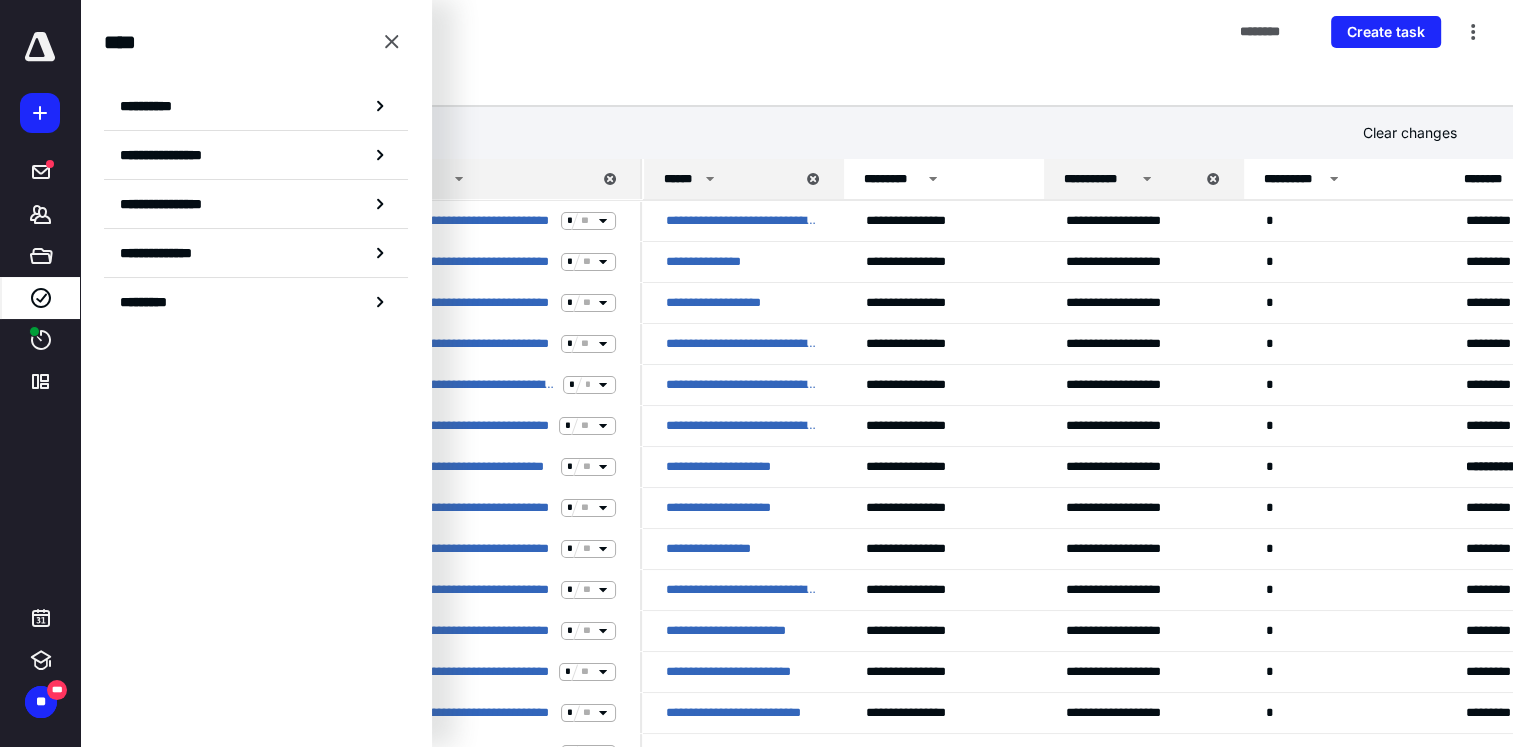 click on "**********" at bounding box center [256, 106] 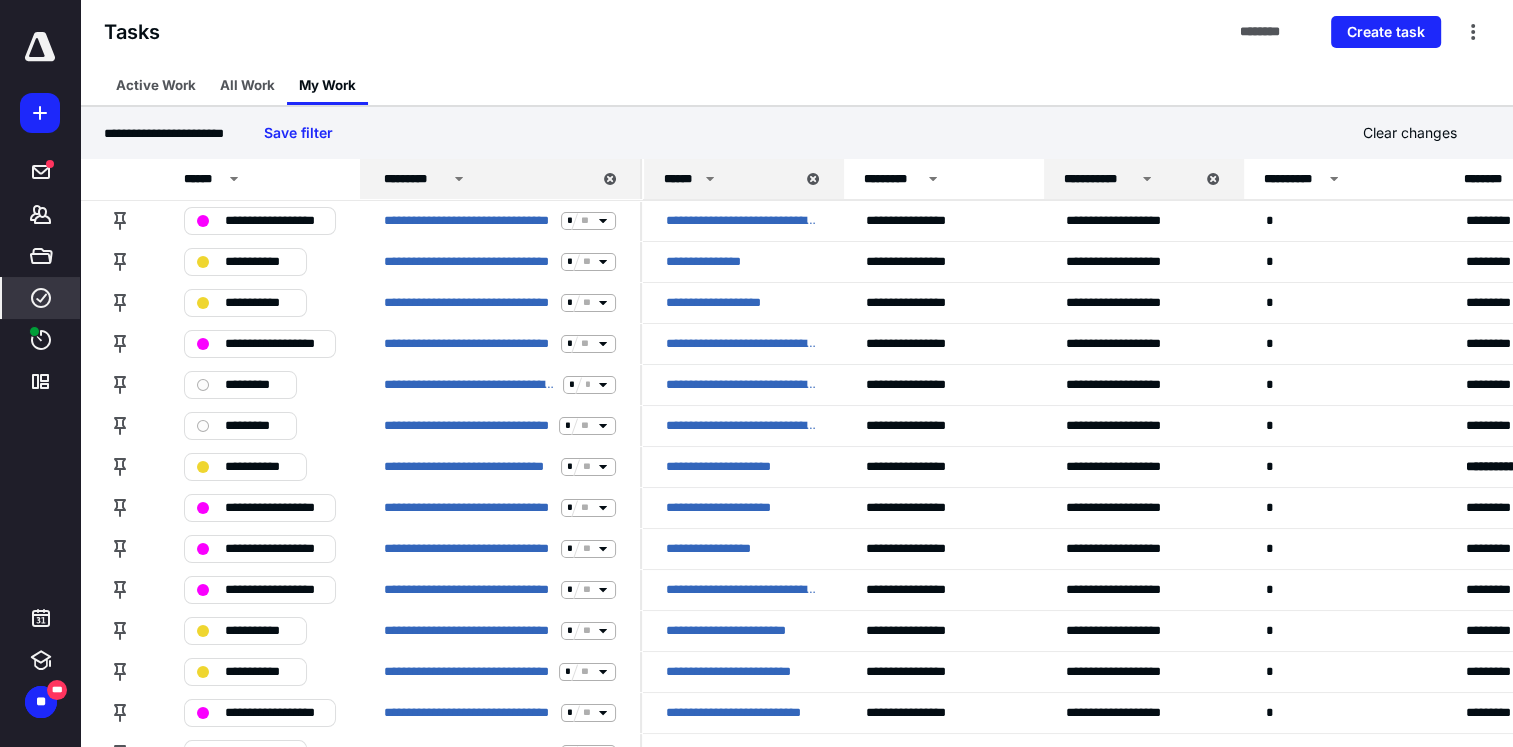 scroll, scrollTop: 0, scrollLeft: 59, axis: horizontal 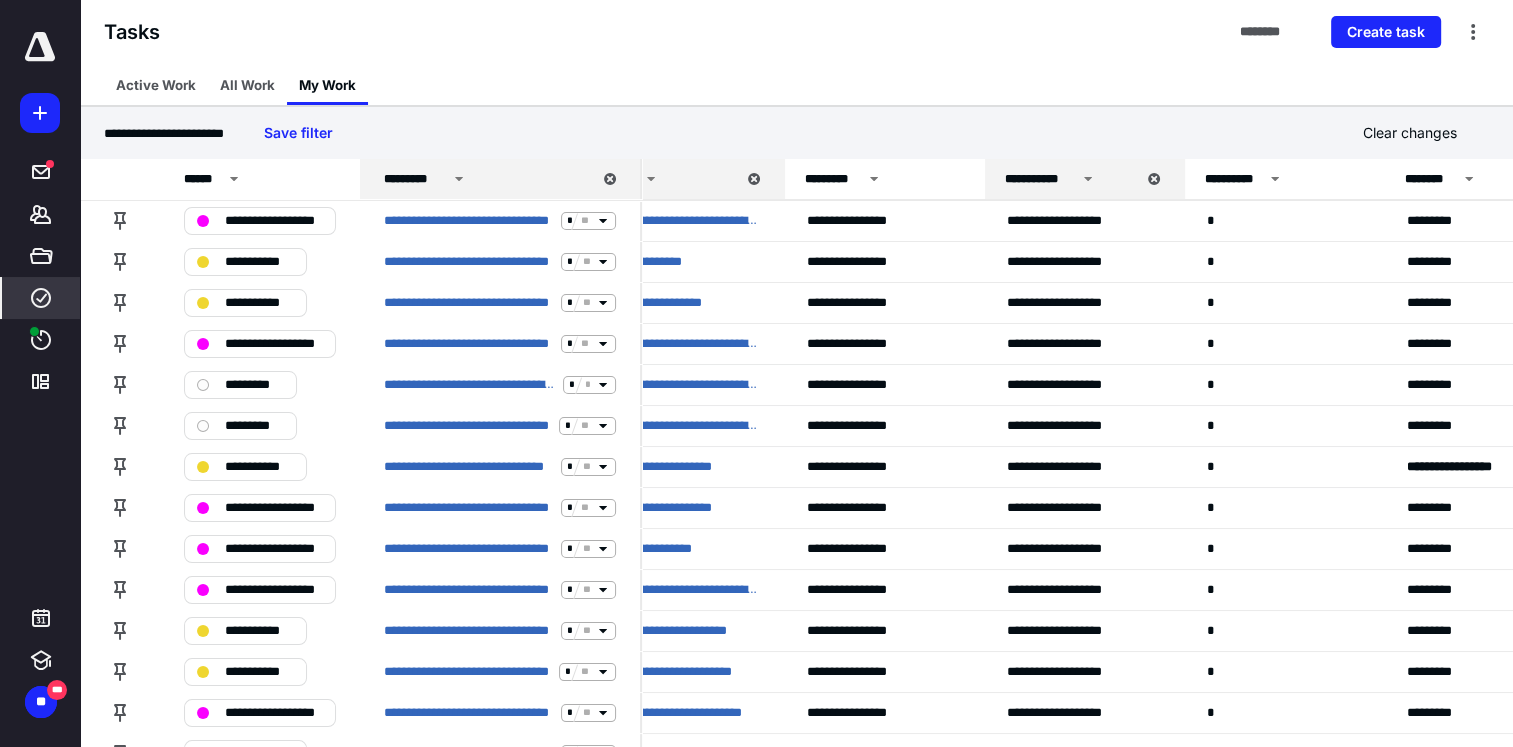 click on "*********" at bounding box center [885, 179] 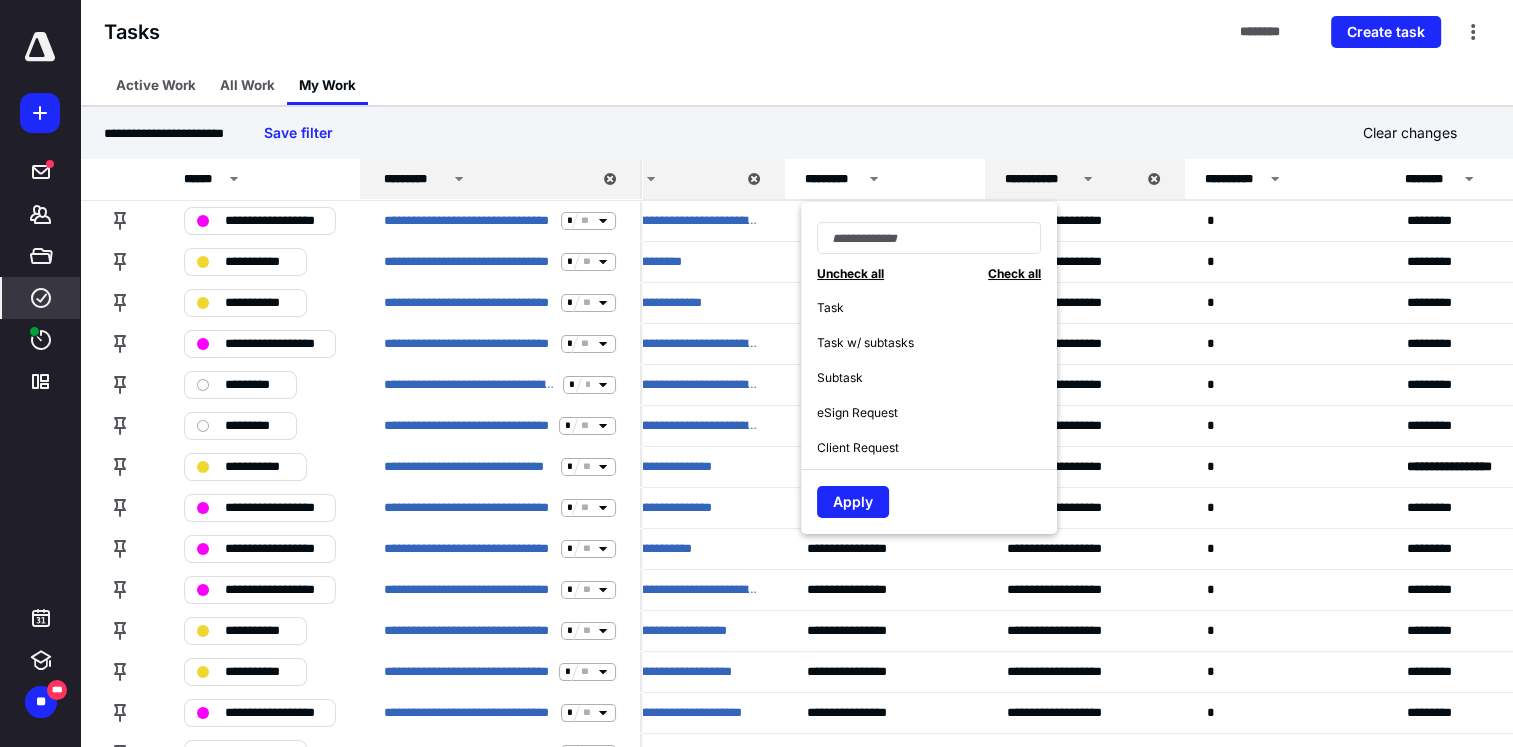 click on "**********" at bounding box center (796, 133) 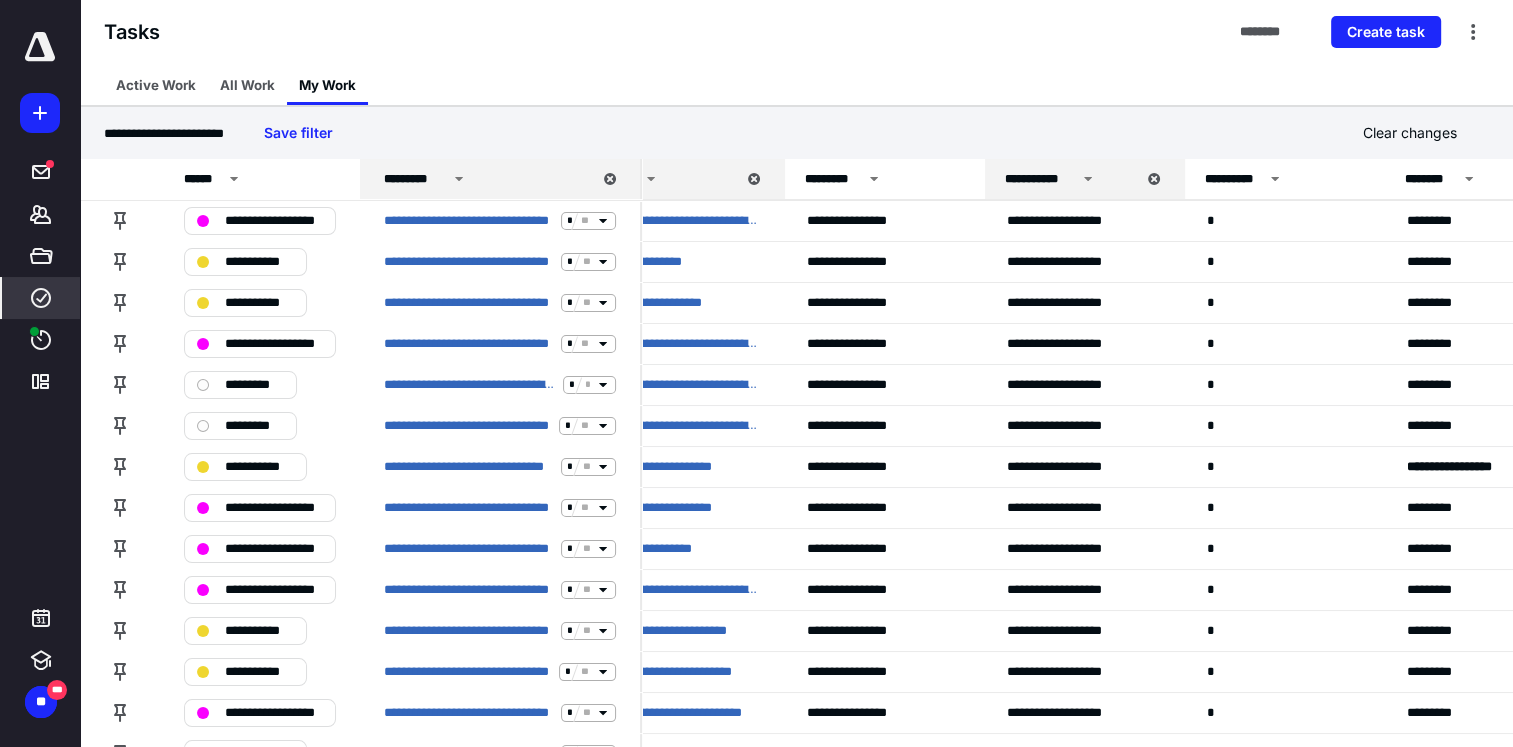 click on "**********" at bounding box center [796, 133] 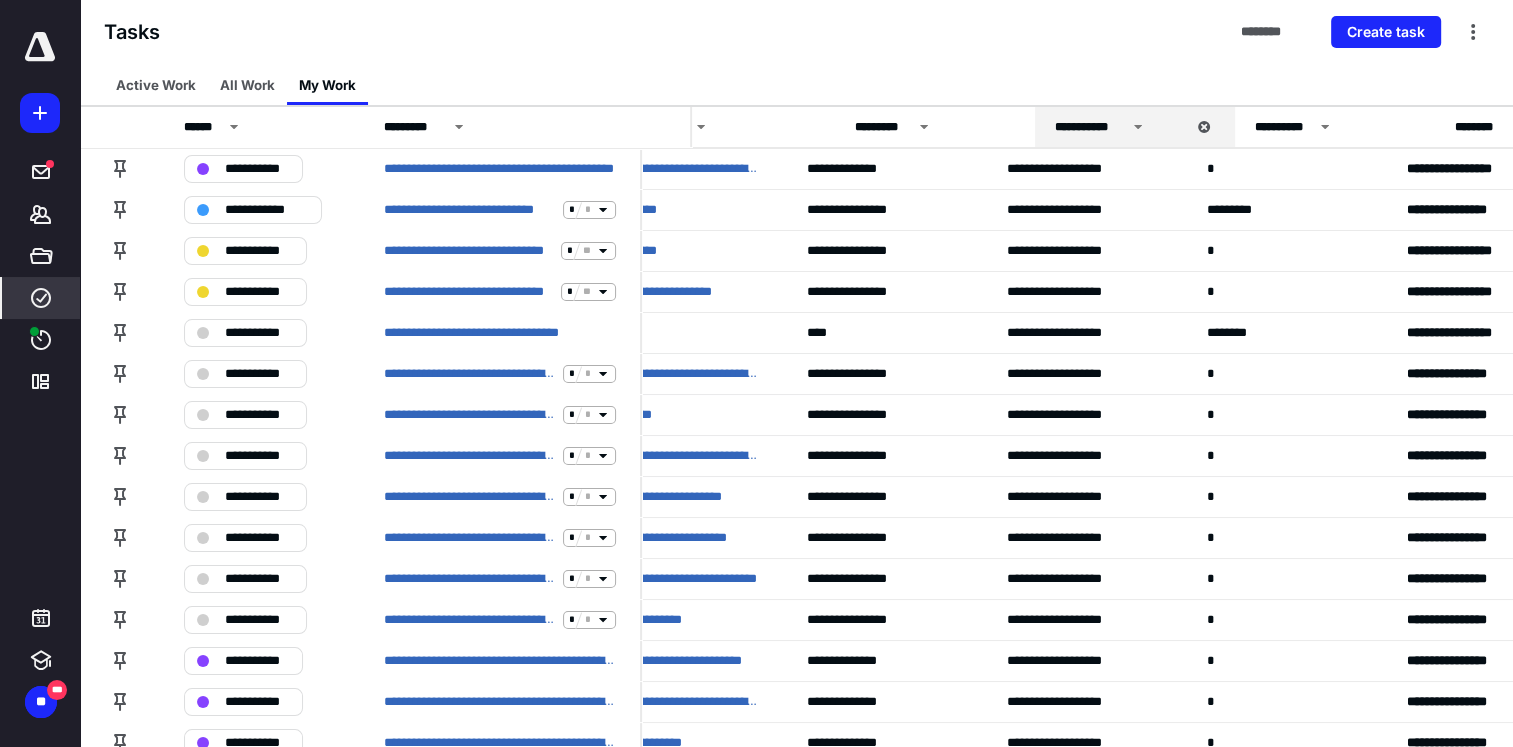 drag, startPoint x: 638, startPoint y: 117, endPoint x: 687, endPoint y: 101, distance: 51.546097 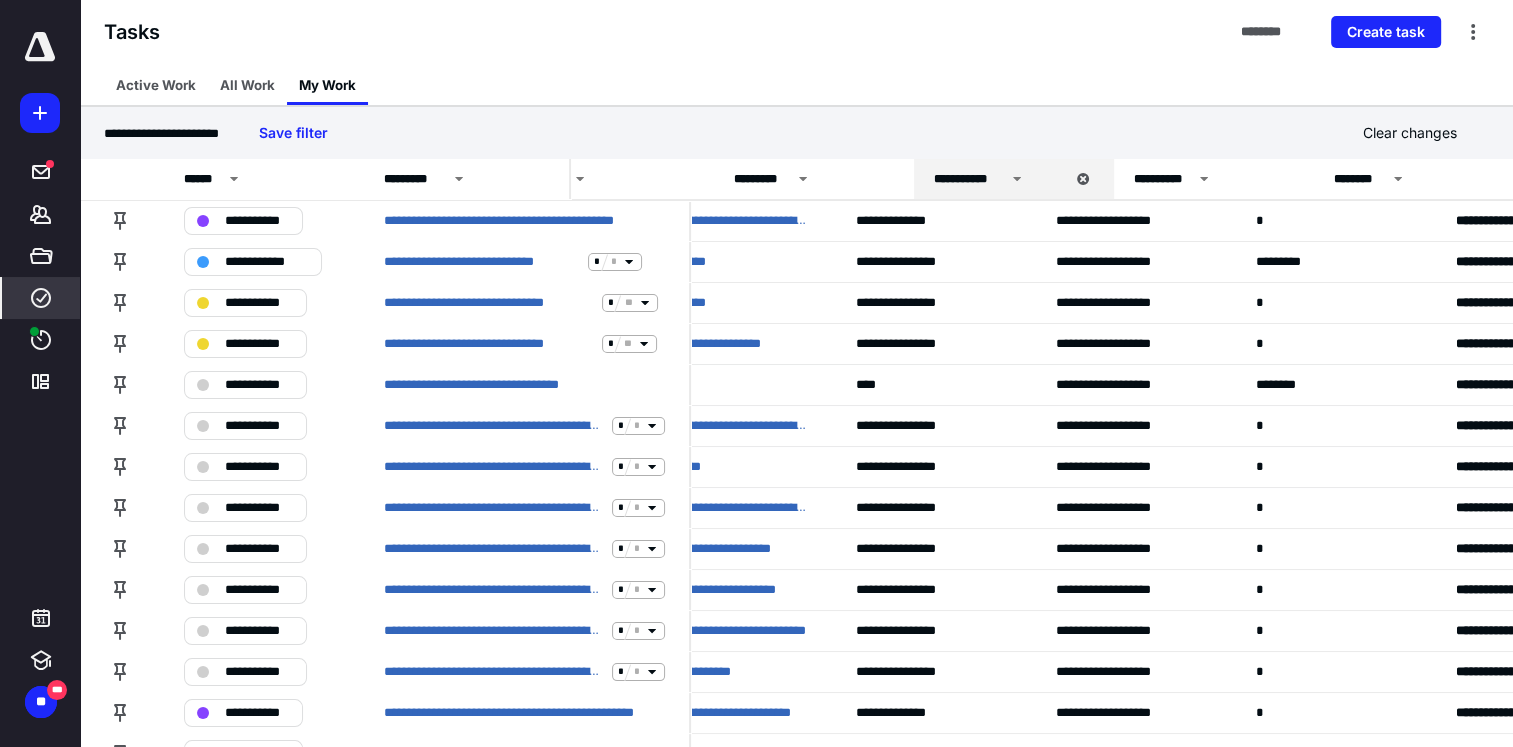 drag, startPoint x: 684, startPoint y: 186, endPoint x: 564, endPoint y: 182, distance: 120.06665 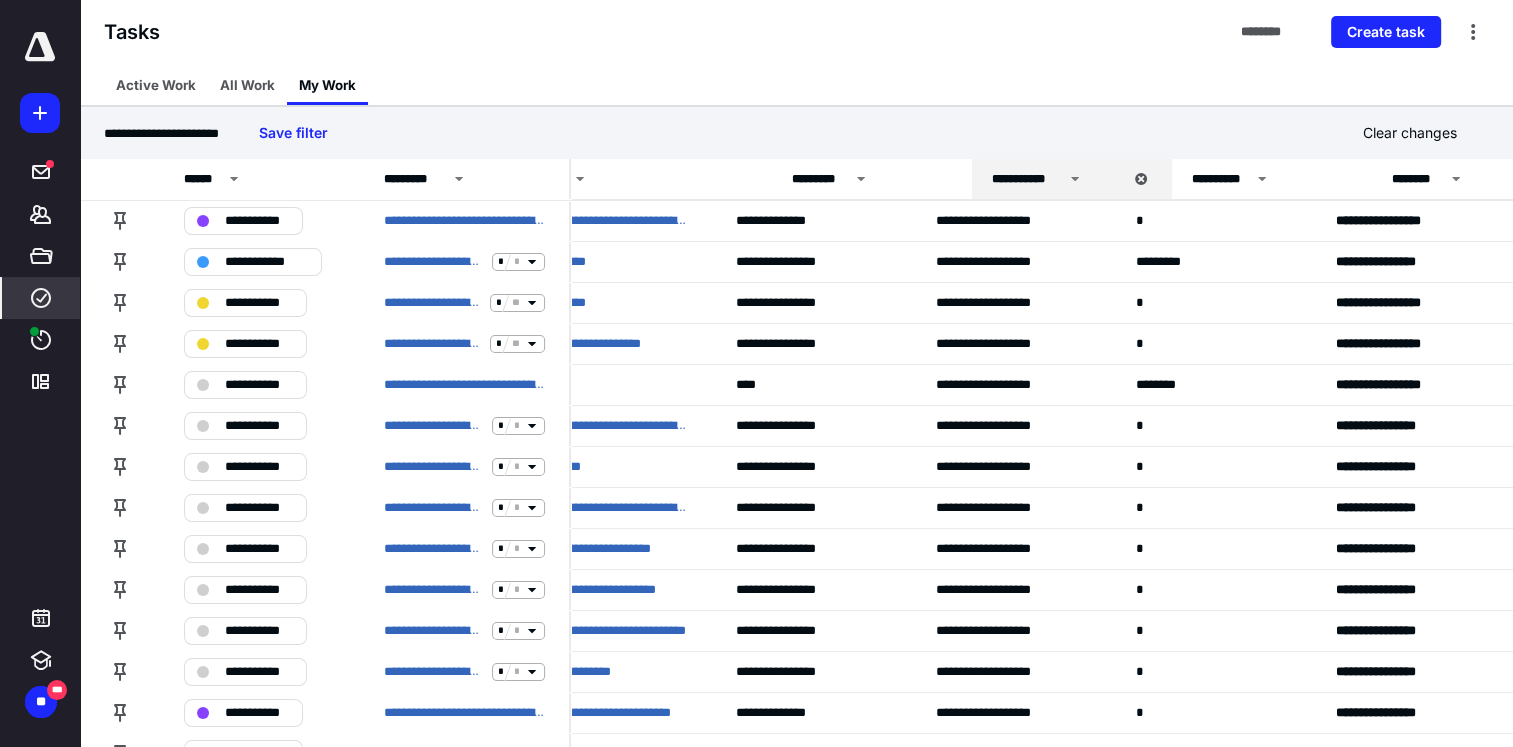 drag, startPoint x: 710, startPoint y: 184, endPoint x: 771, endPoint y: 174, distance: 61.81424 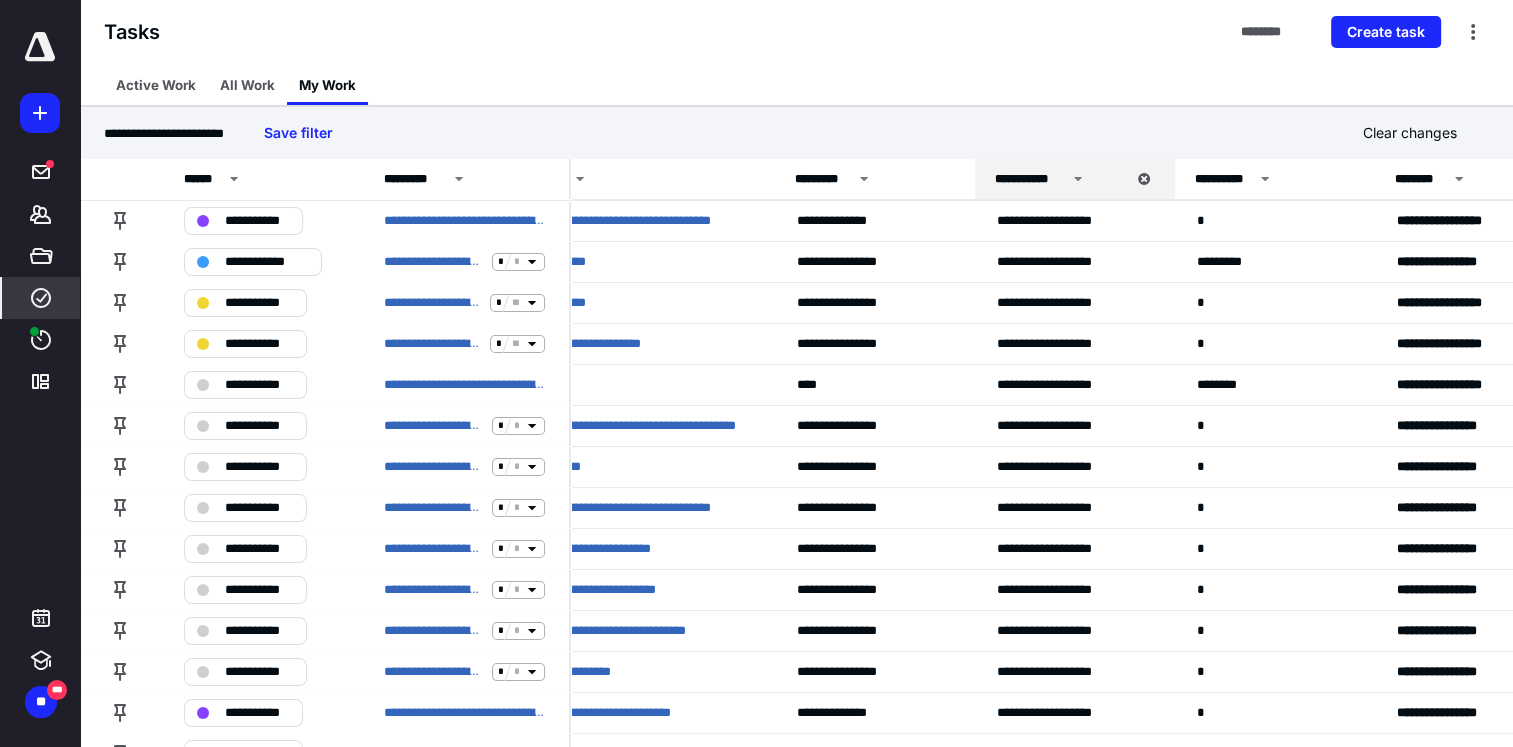 click on "*********" at bounding box center [415, 179] 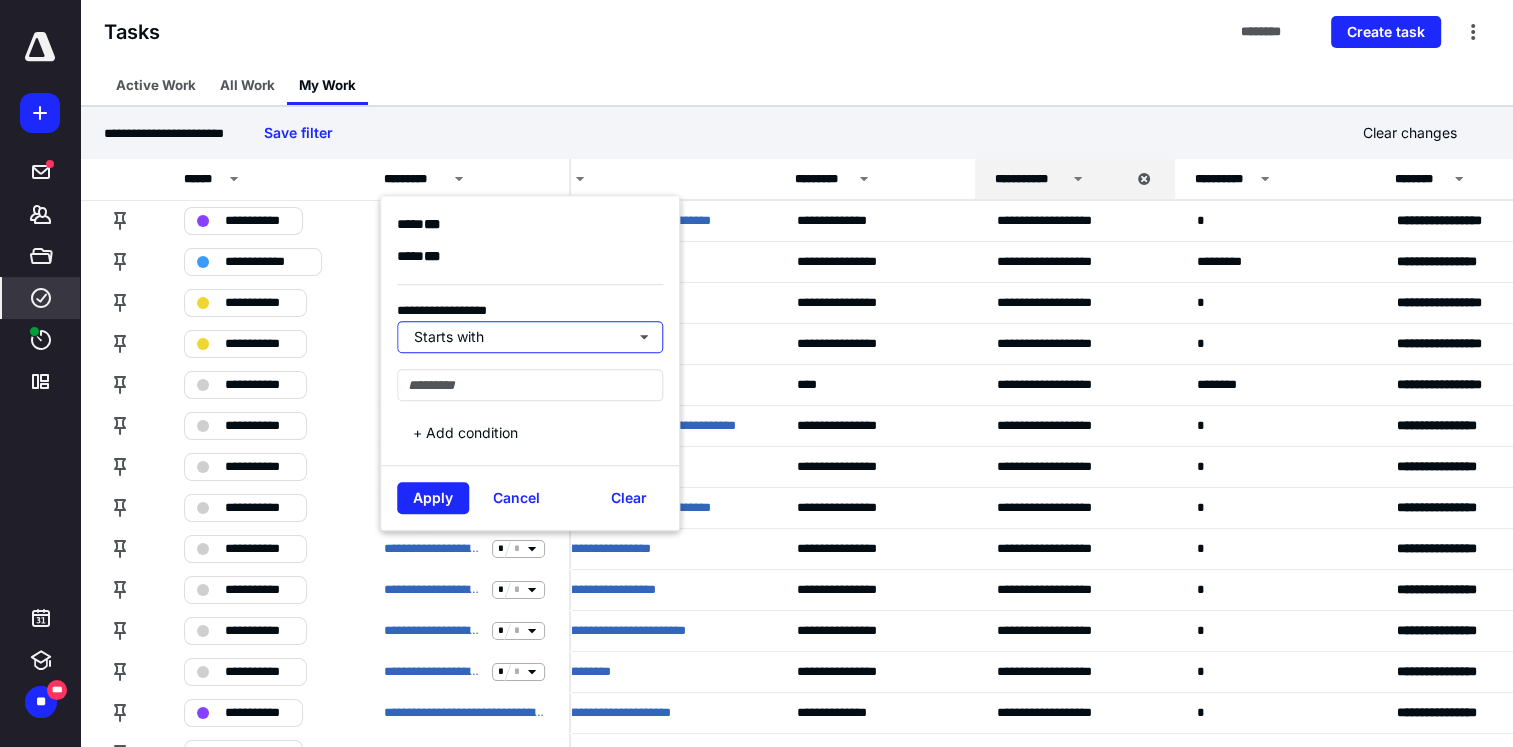 click on "Starts with" at bounding box center [530, 337] 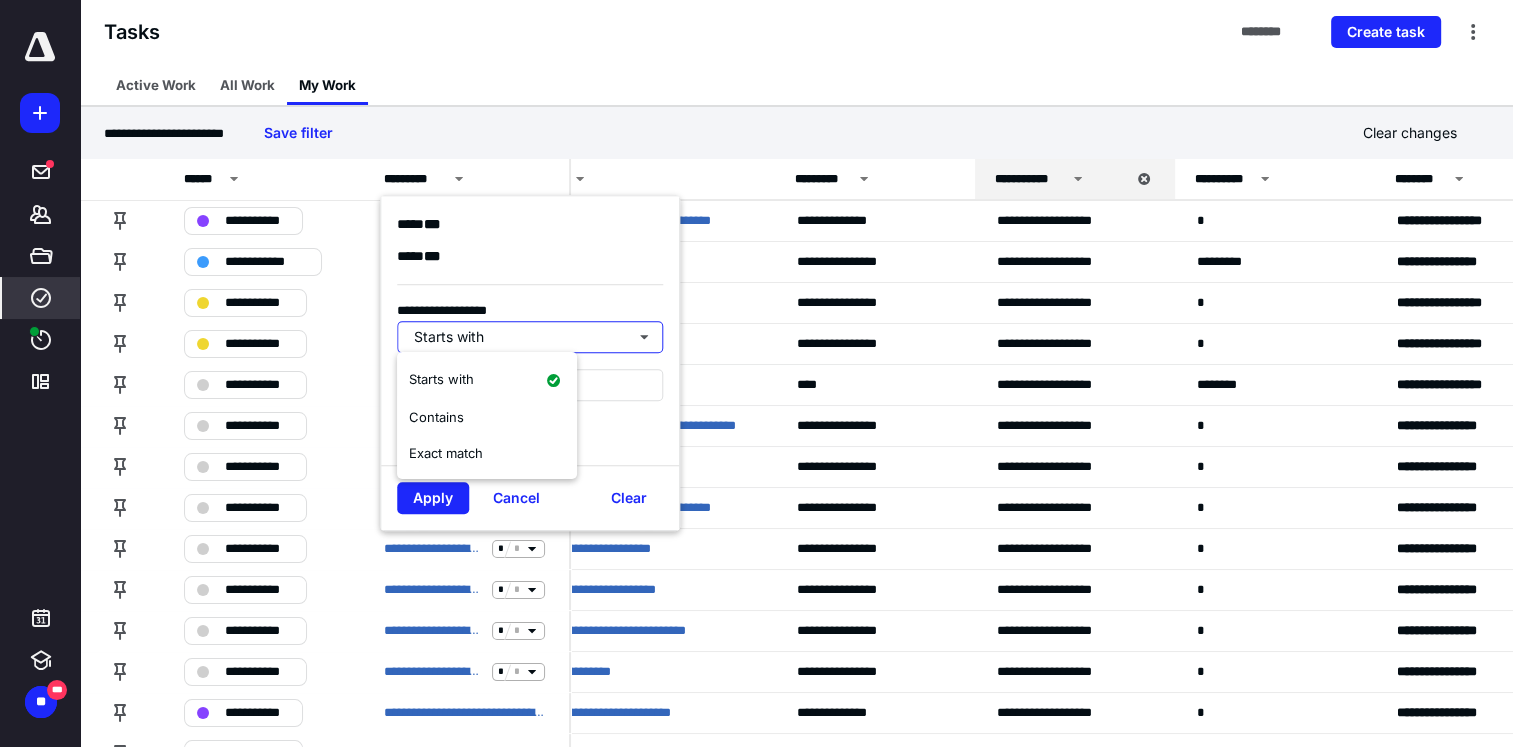 click on "Contains" at bounding box center (436, 417) 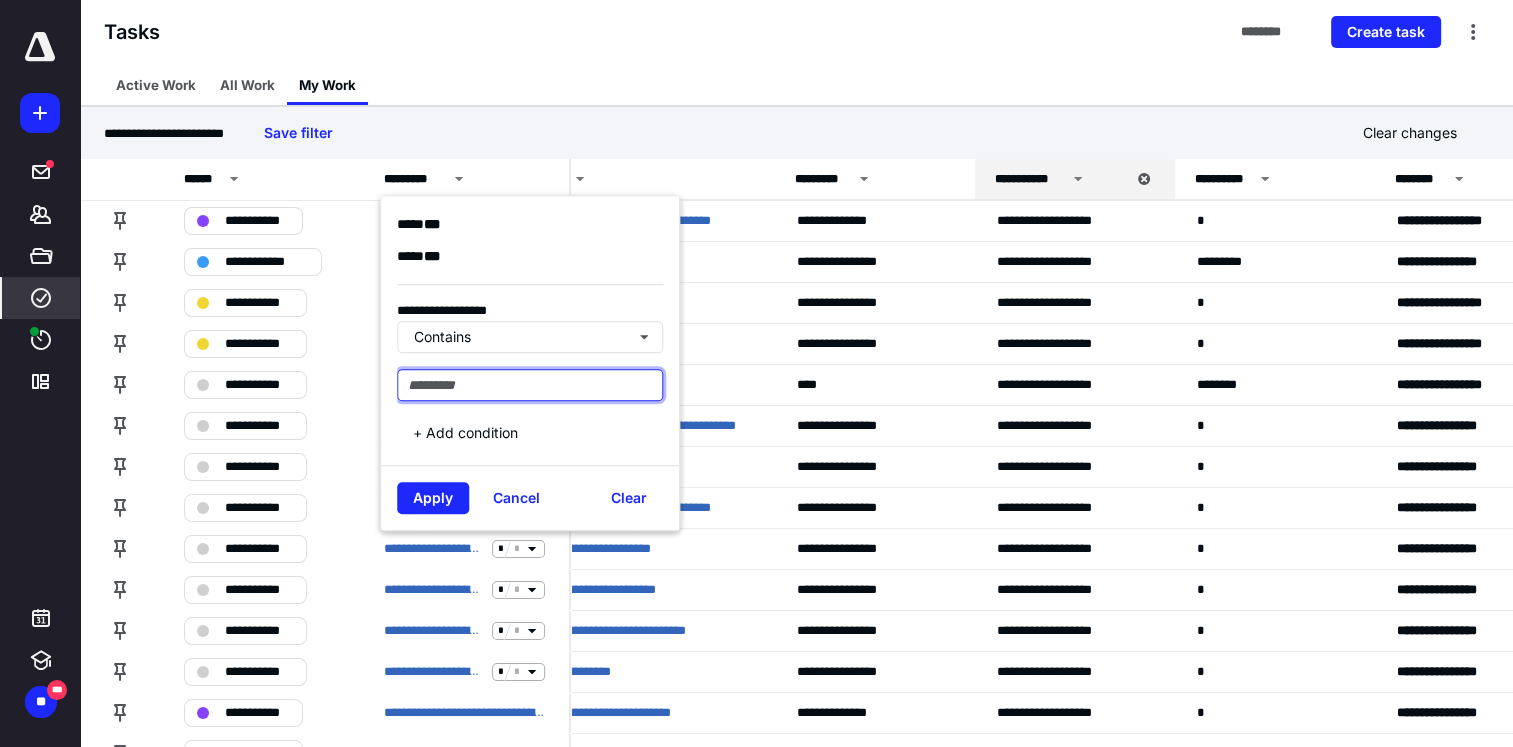 click at bounding box center [530, 385] 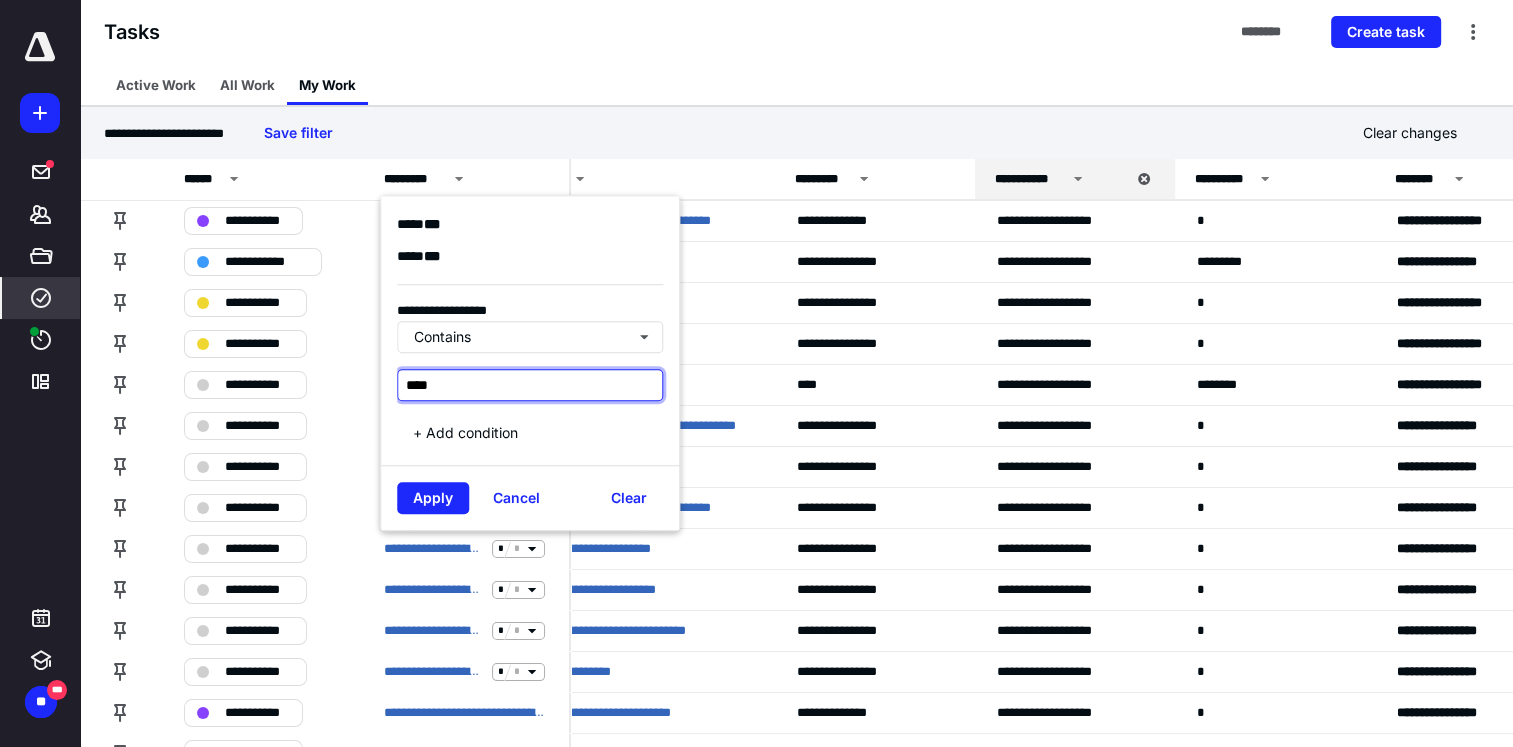 type on "****" 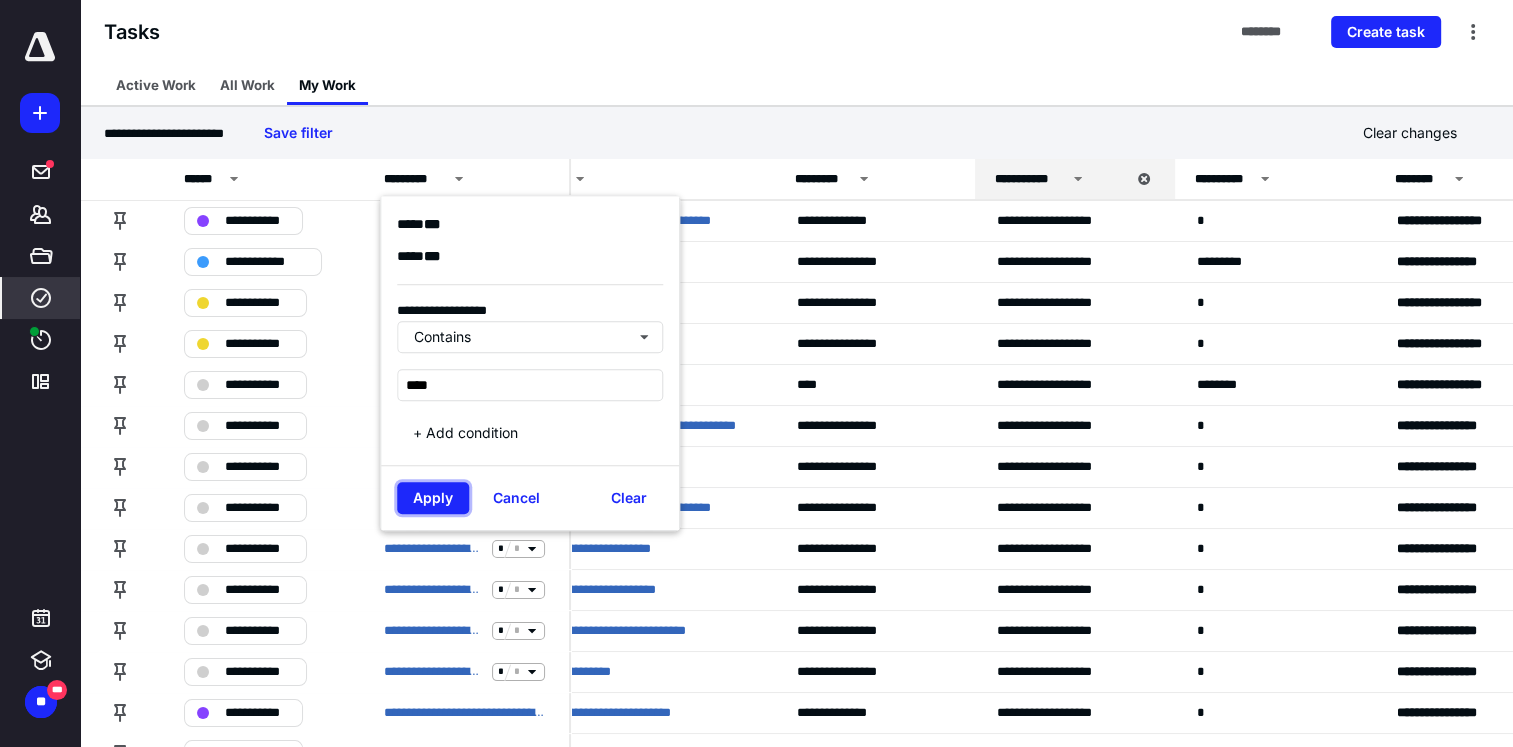 click on "Apply" at bounding box center (433, 498) 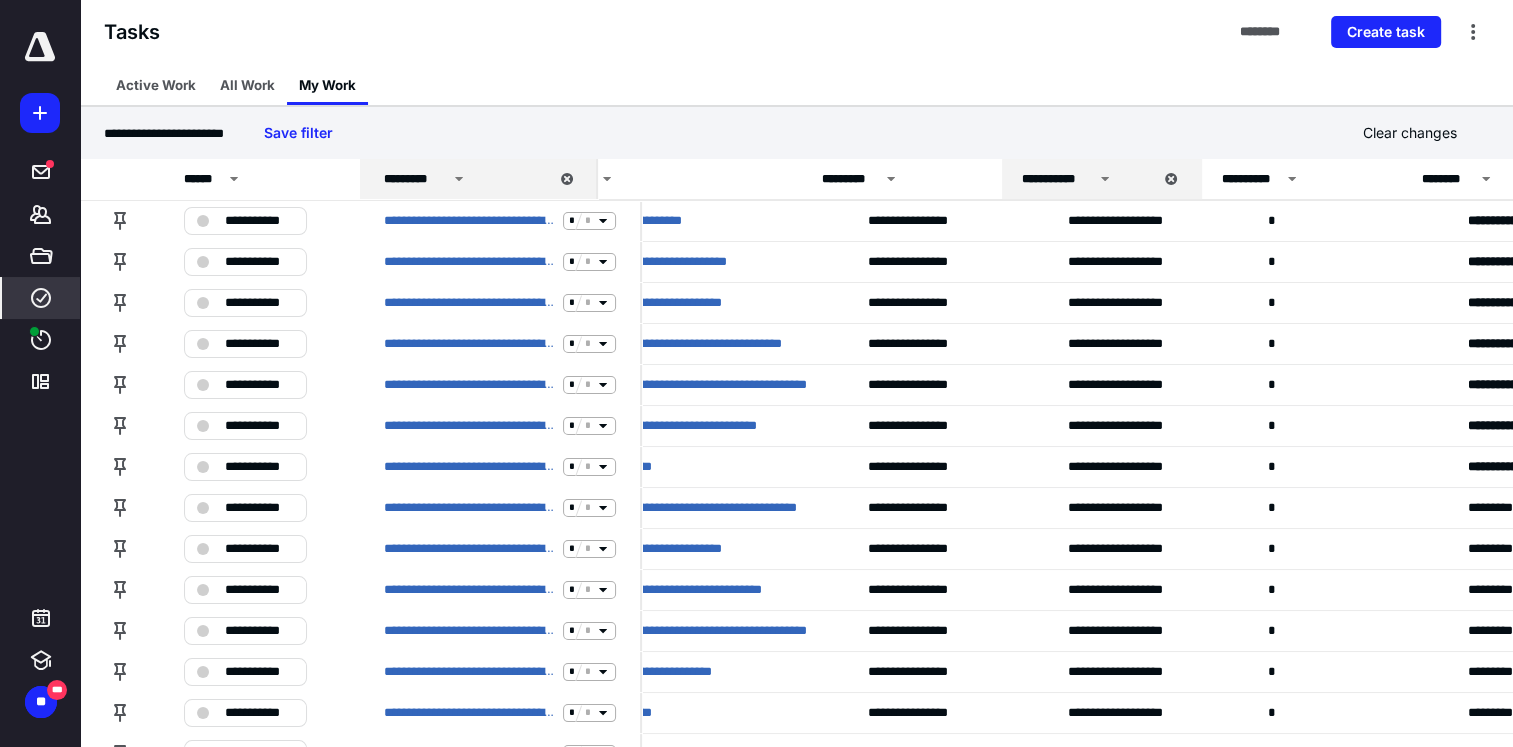 drag, startPoint x: 637, startPoint y: 181, endPoint x: 593, endPoint y: 186, distance: 44.28318 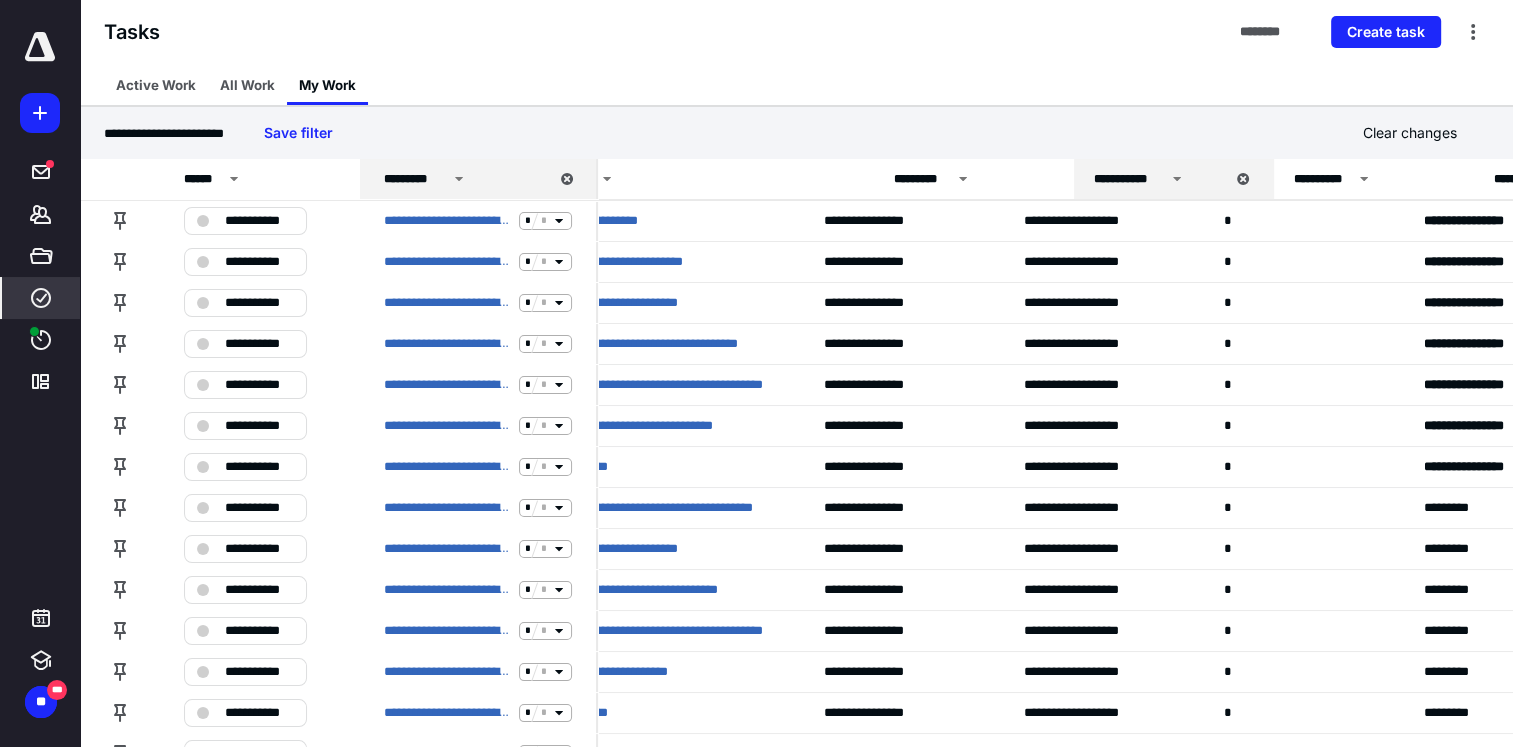 drag, startPoint x: 796, startPoint y: 187, endPoint x: 868, endPoint y: 174, distance: 73.1642 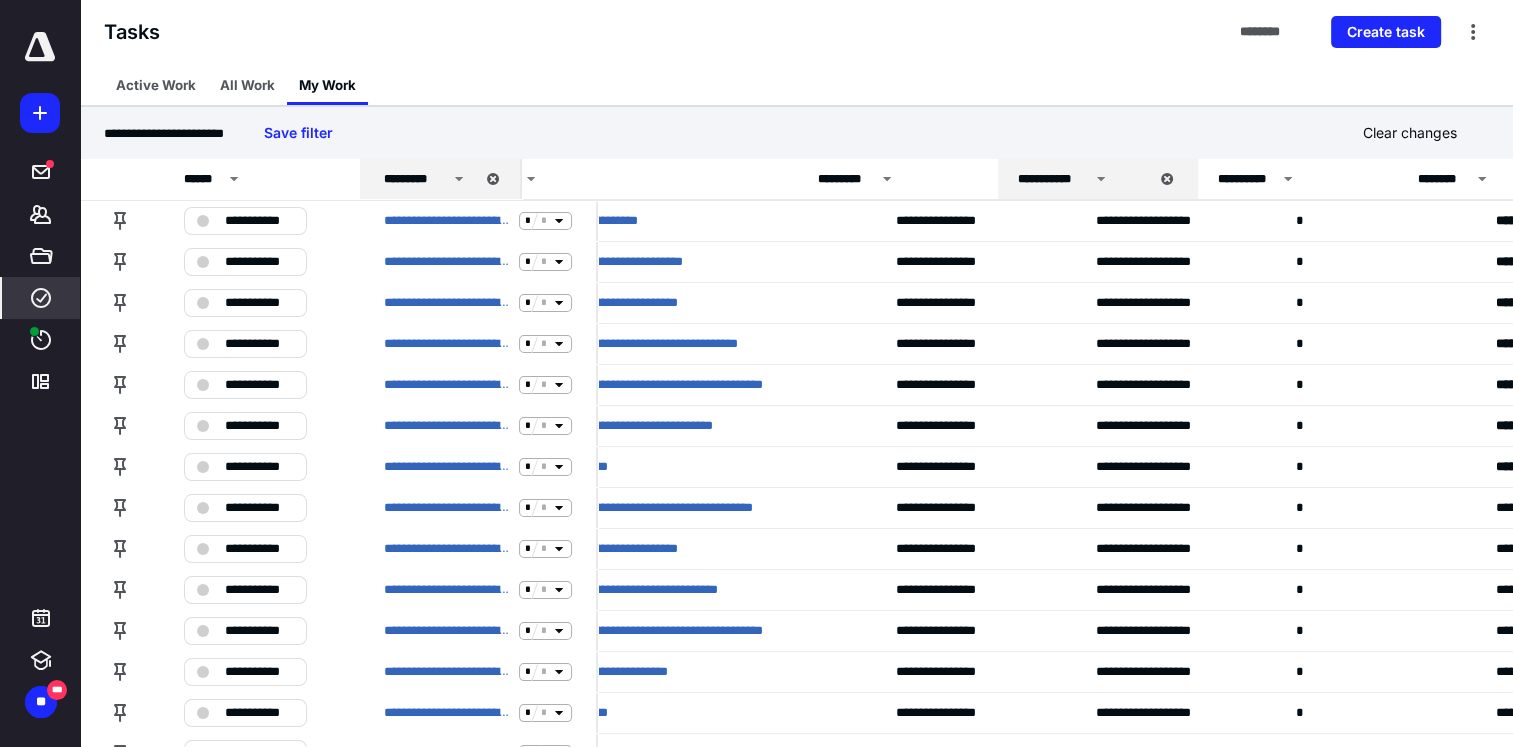 drag, startPoint x: 593, startPoint y: 178, endPoint x: 517, endPoint y: 179, distance: 76.00658 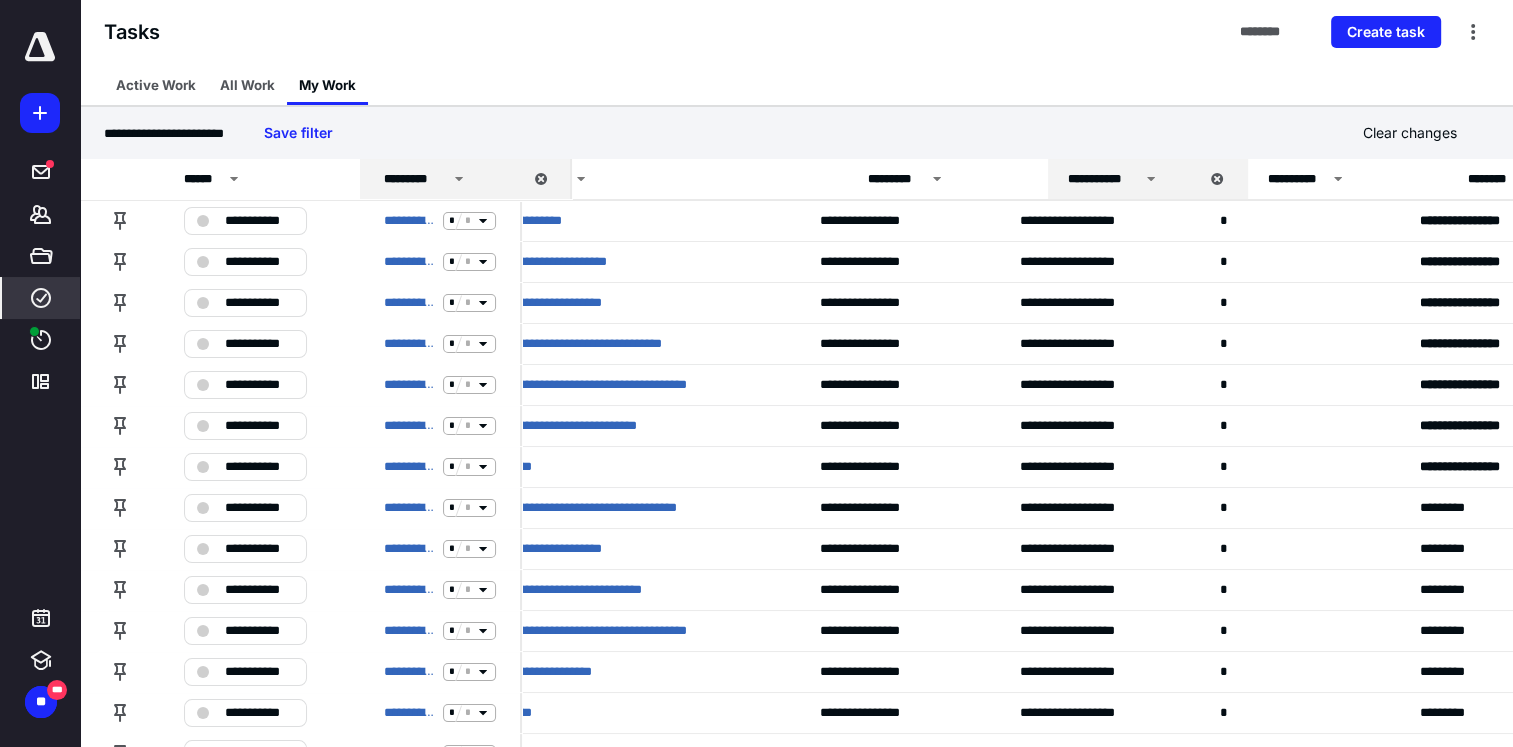 drag, startPoint x: 518, startPoint y: 189, endPoint x: 569, endPoint y: 188, distance: 51.009804 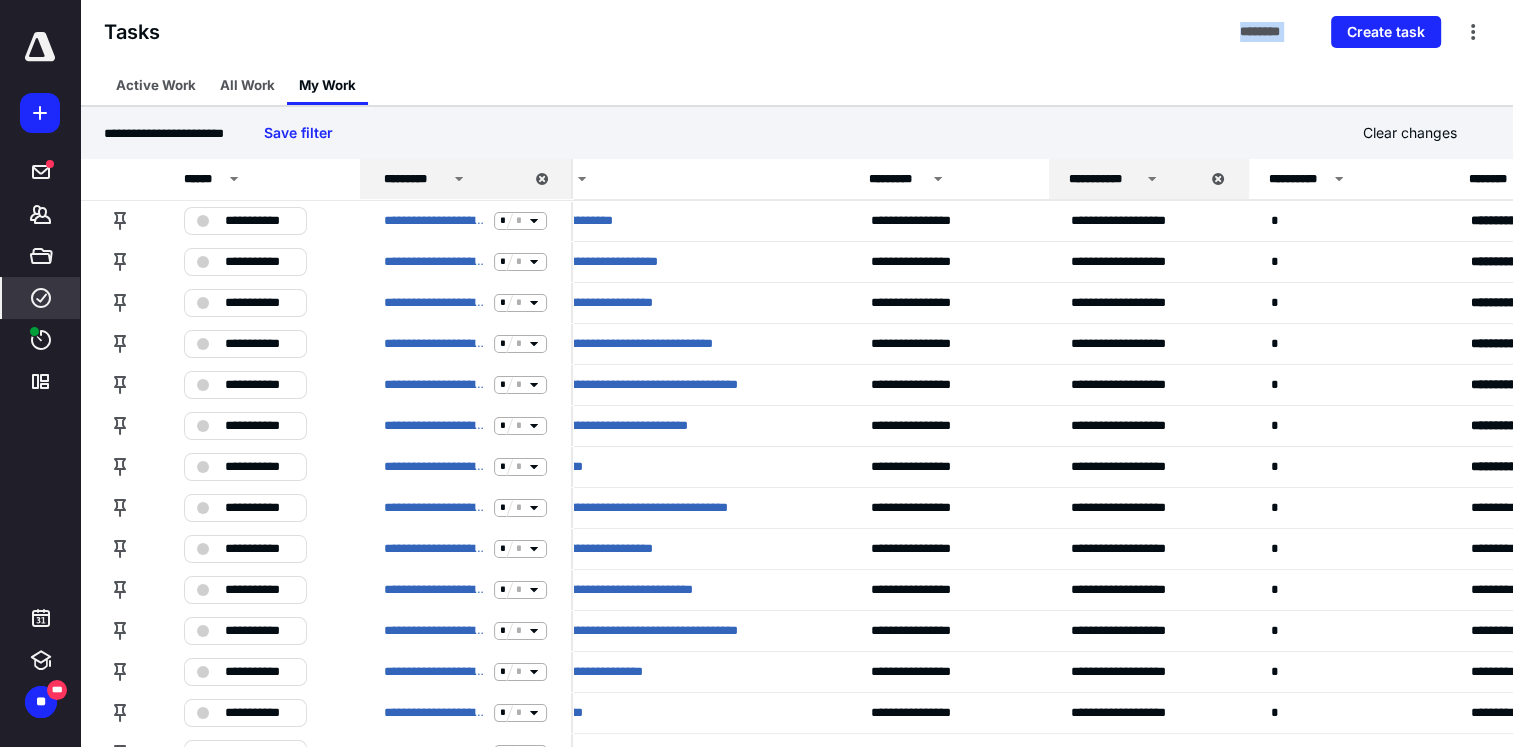 drag, startPoint x: 569, startPoint y: 188, endPoint x: 688, endPoint y: 65, distance: 171.14322 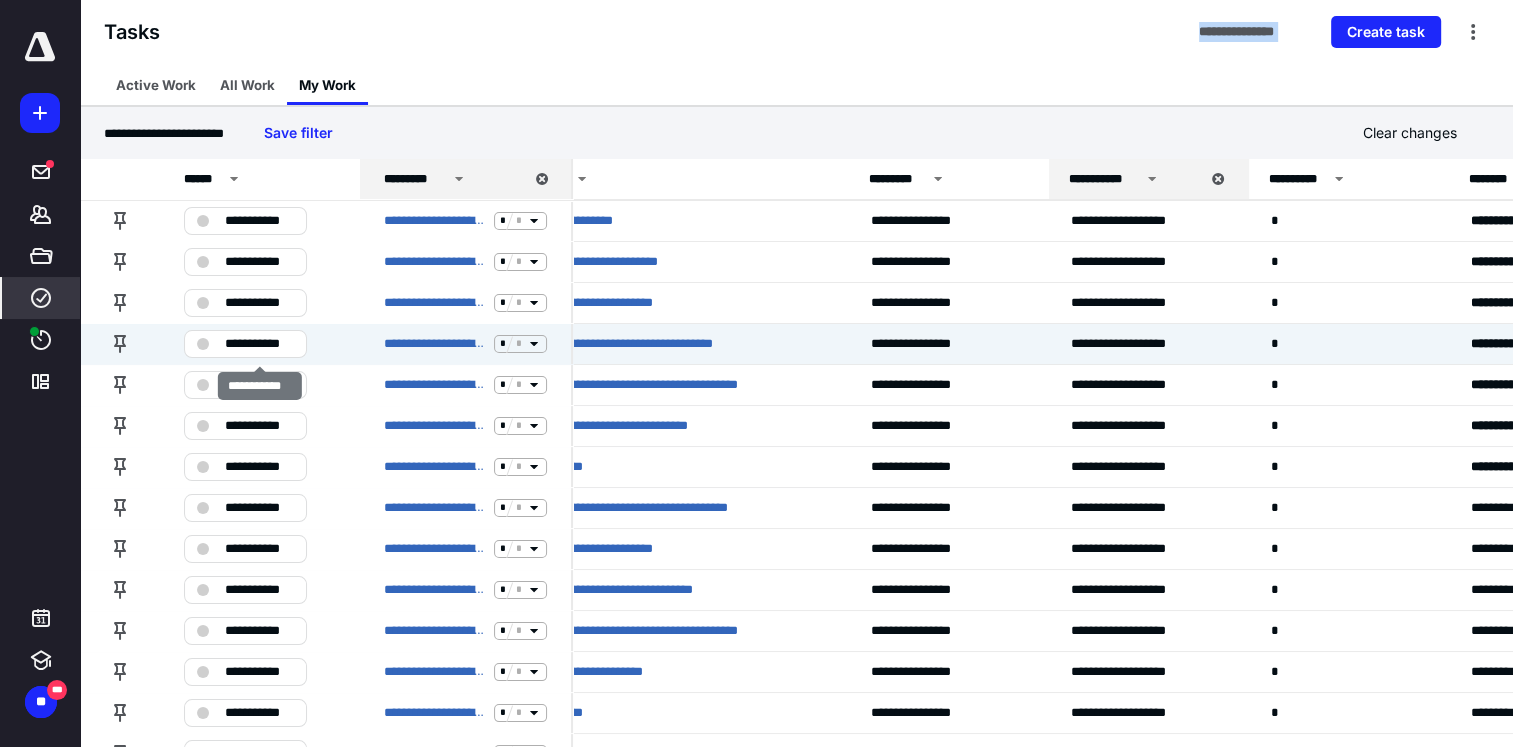 click at bounding box center (203, 344) 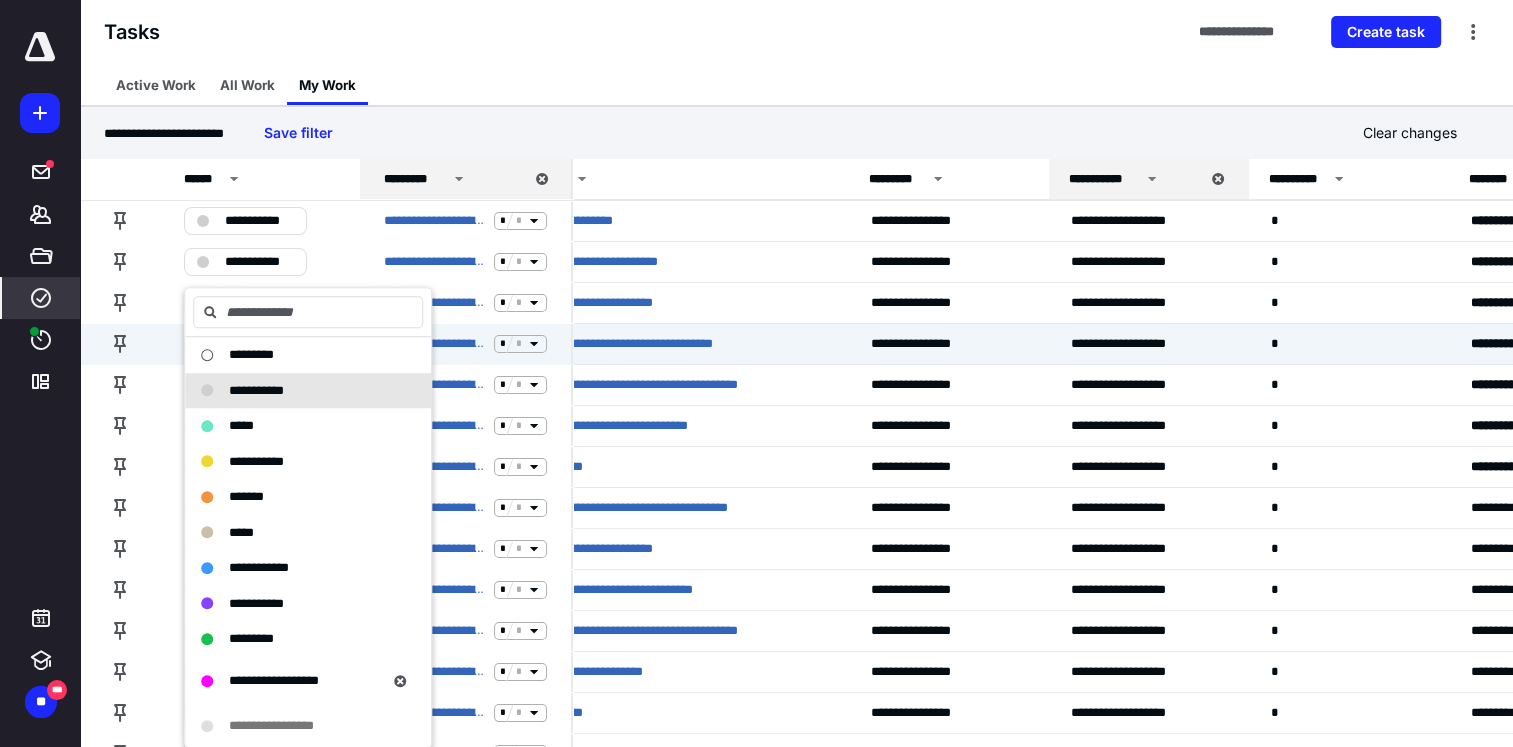 click at bounding box center (403, 726) 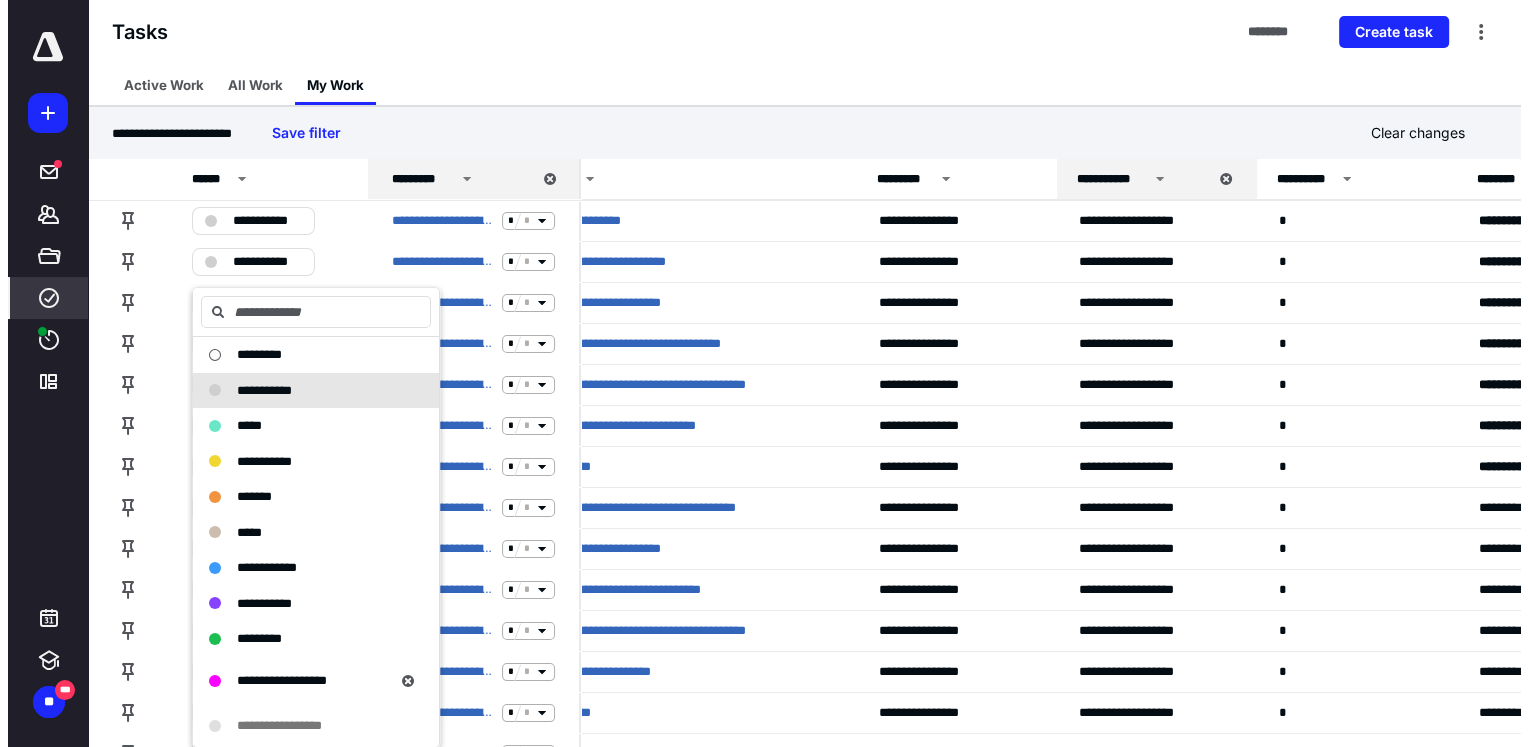 scroll, scrollTop: 137, scrollLeft: 0, axis: vertical 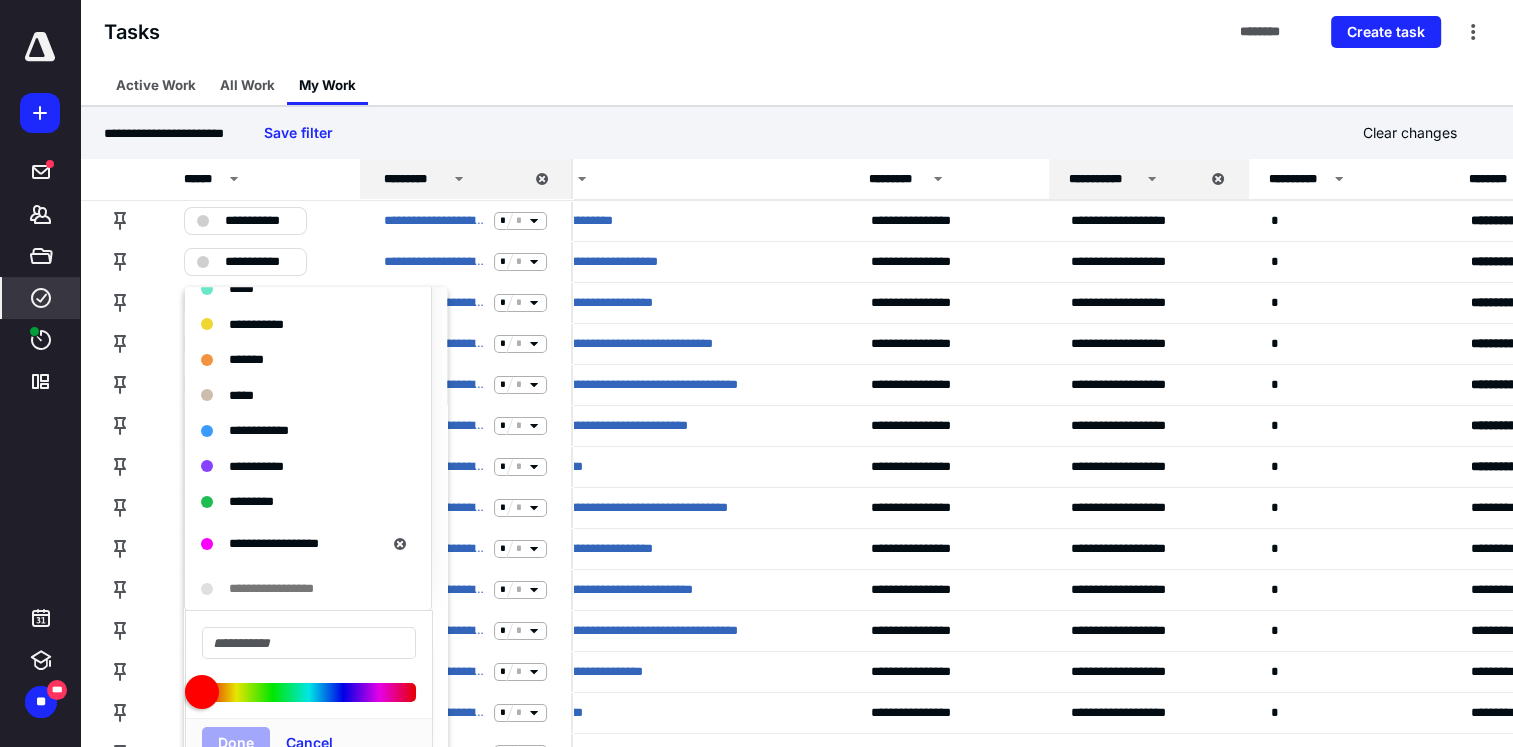 click on "*********" at bounding box center [251, 501] 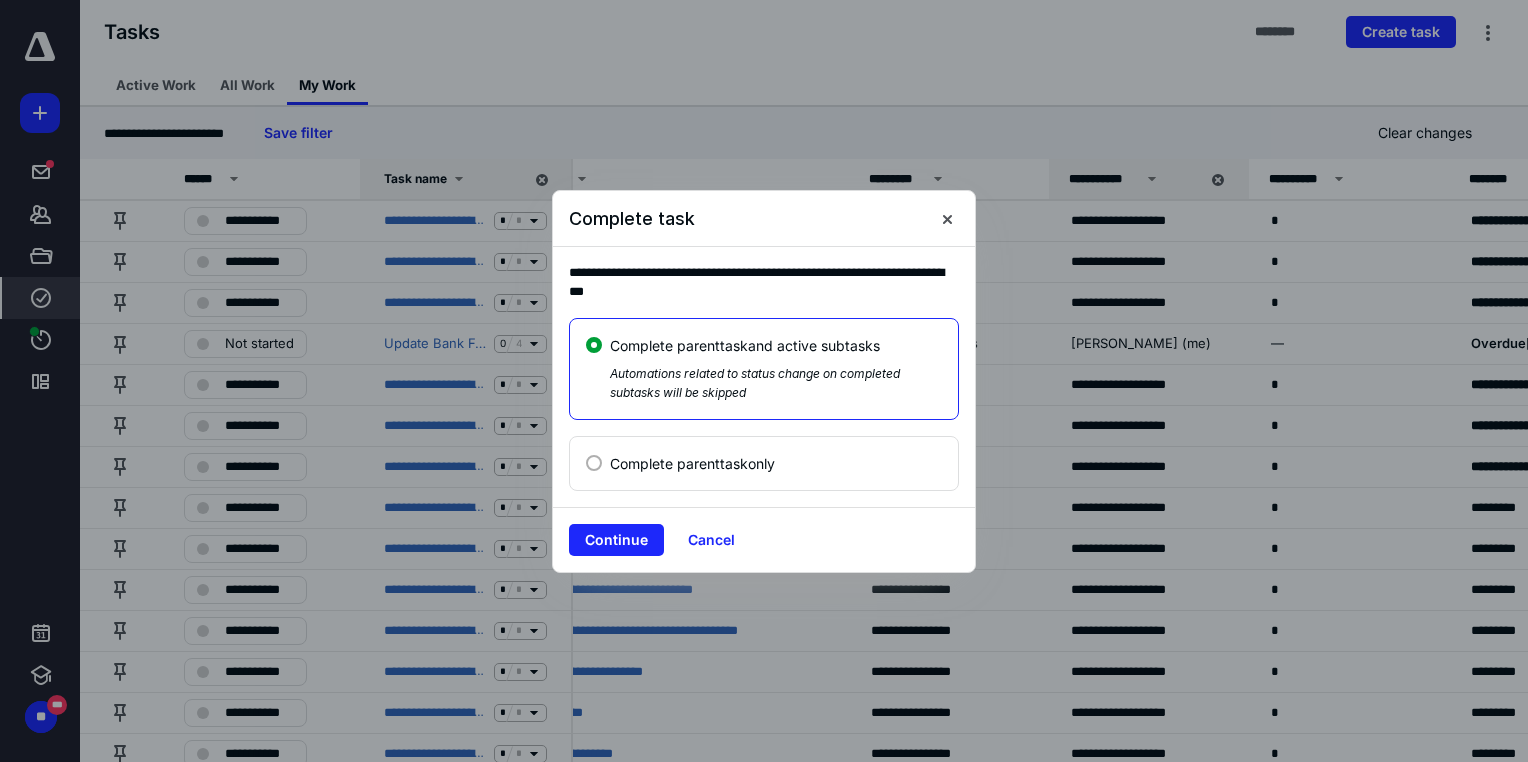 click on "Continue" at bounding box center [616, 540] 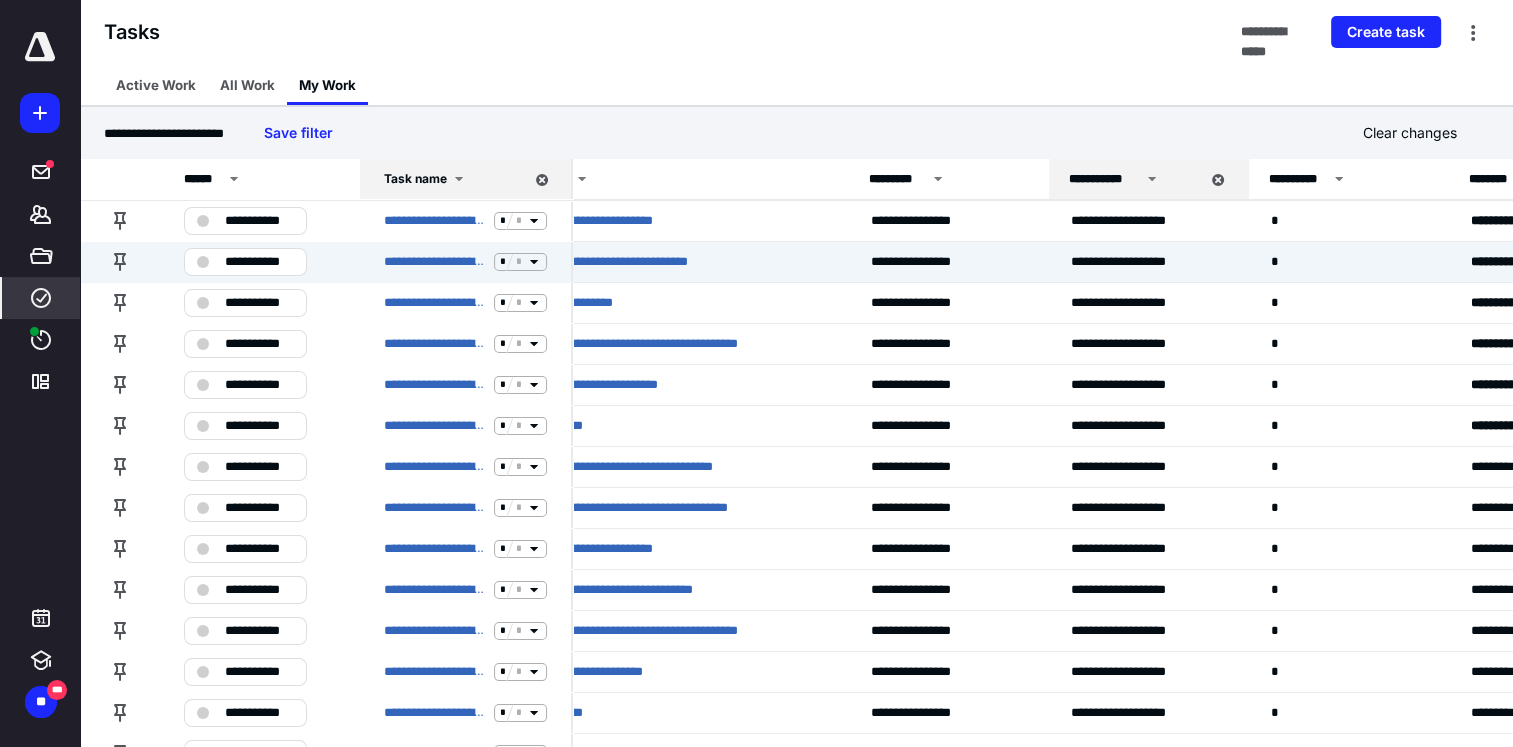click at bounding box center [203, 262] 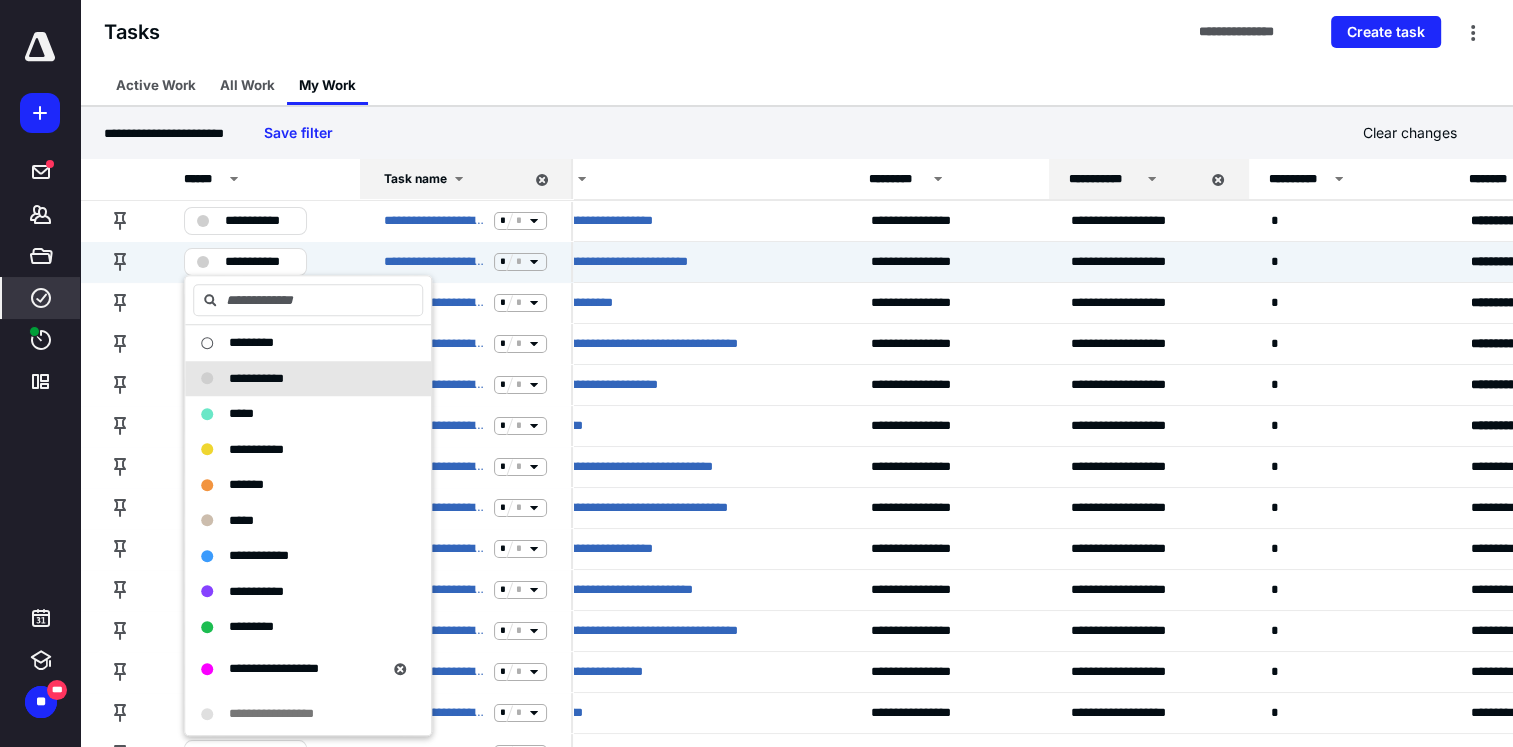click on "*********" at bounding box center (251, 626) 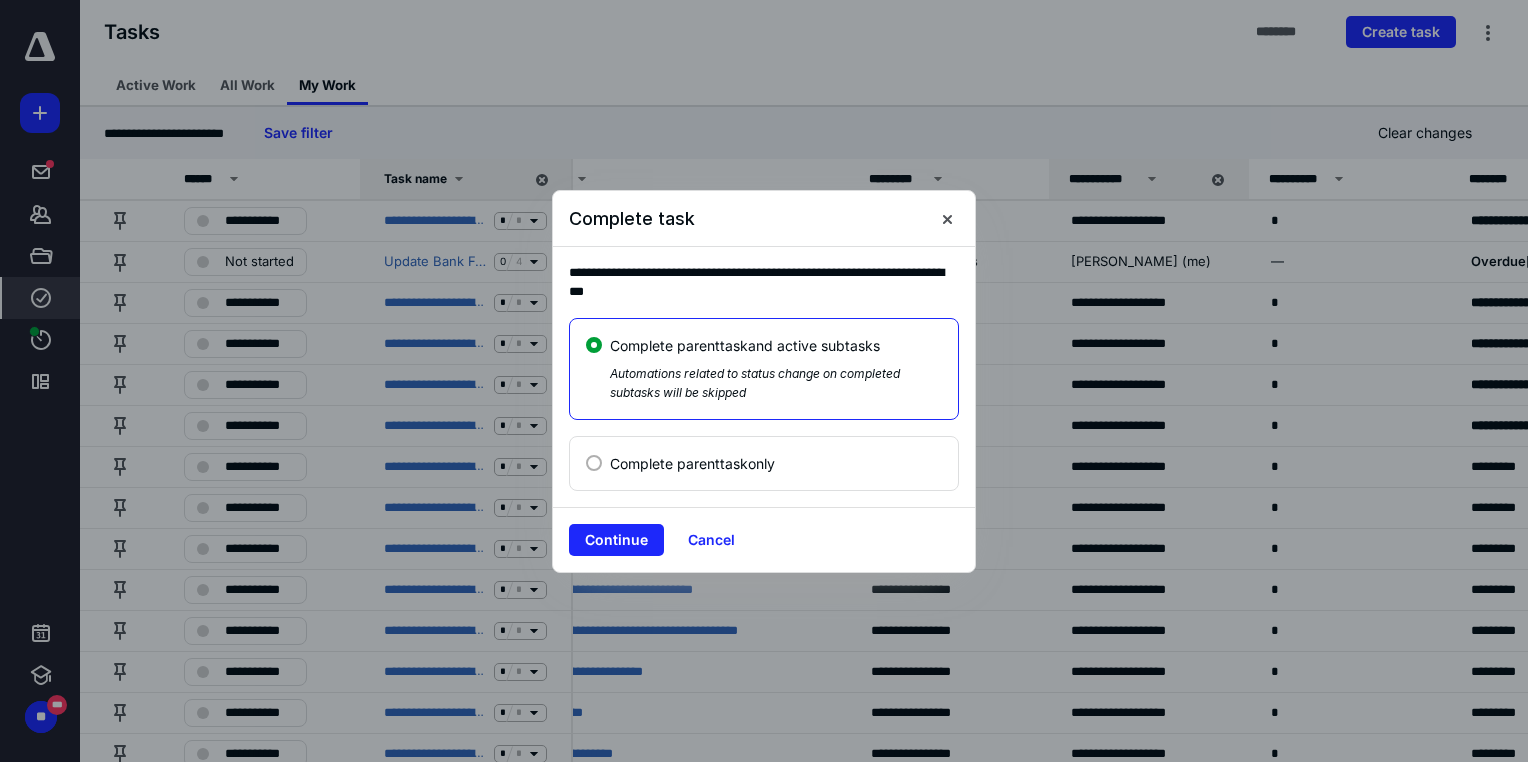 click on "Continue" at bounding box center (616, 540) 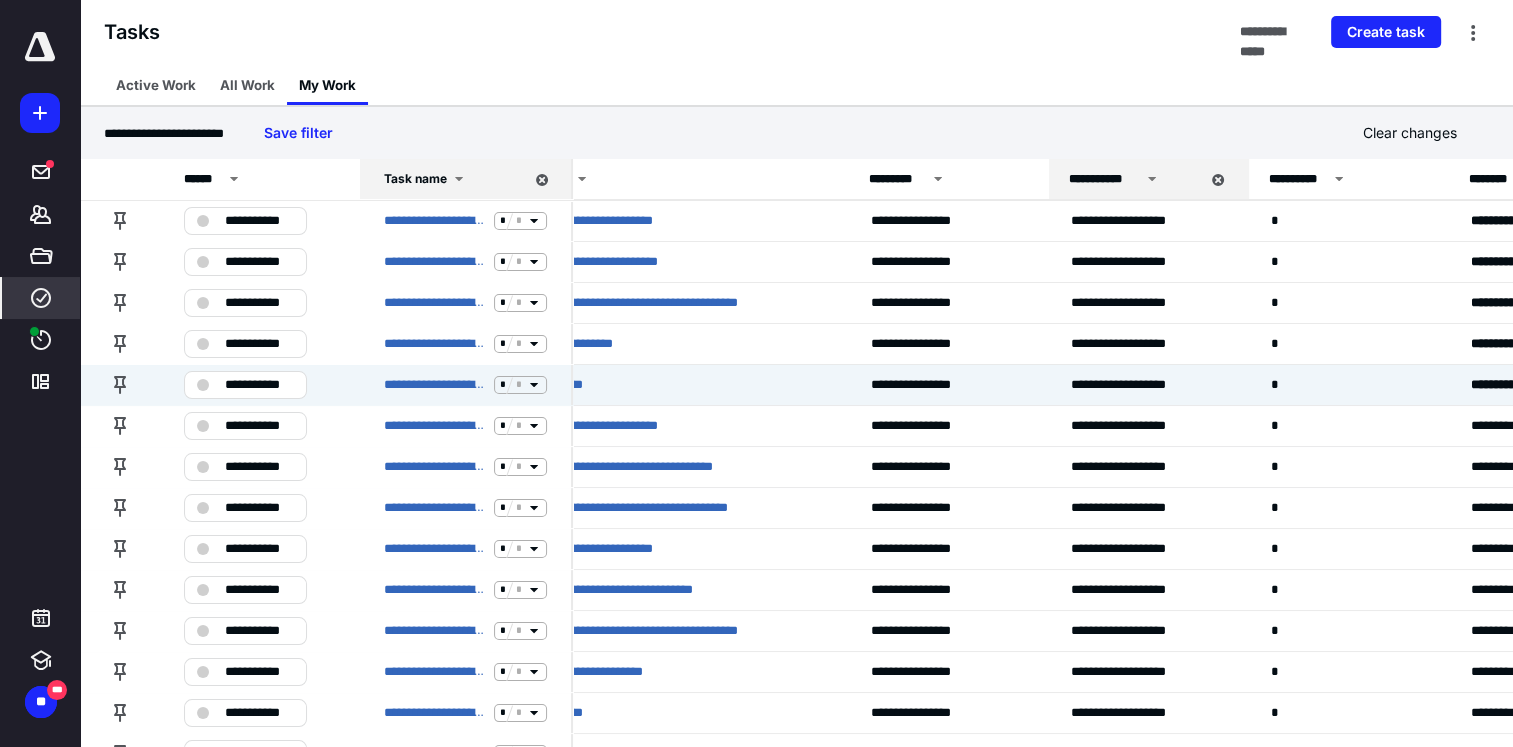 click on "**********" at bounding box center [259, 385] 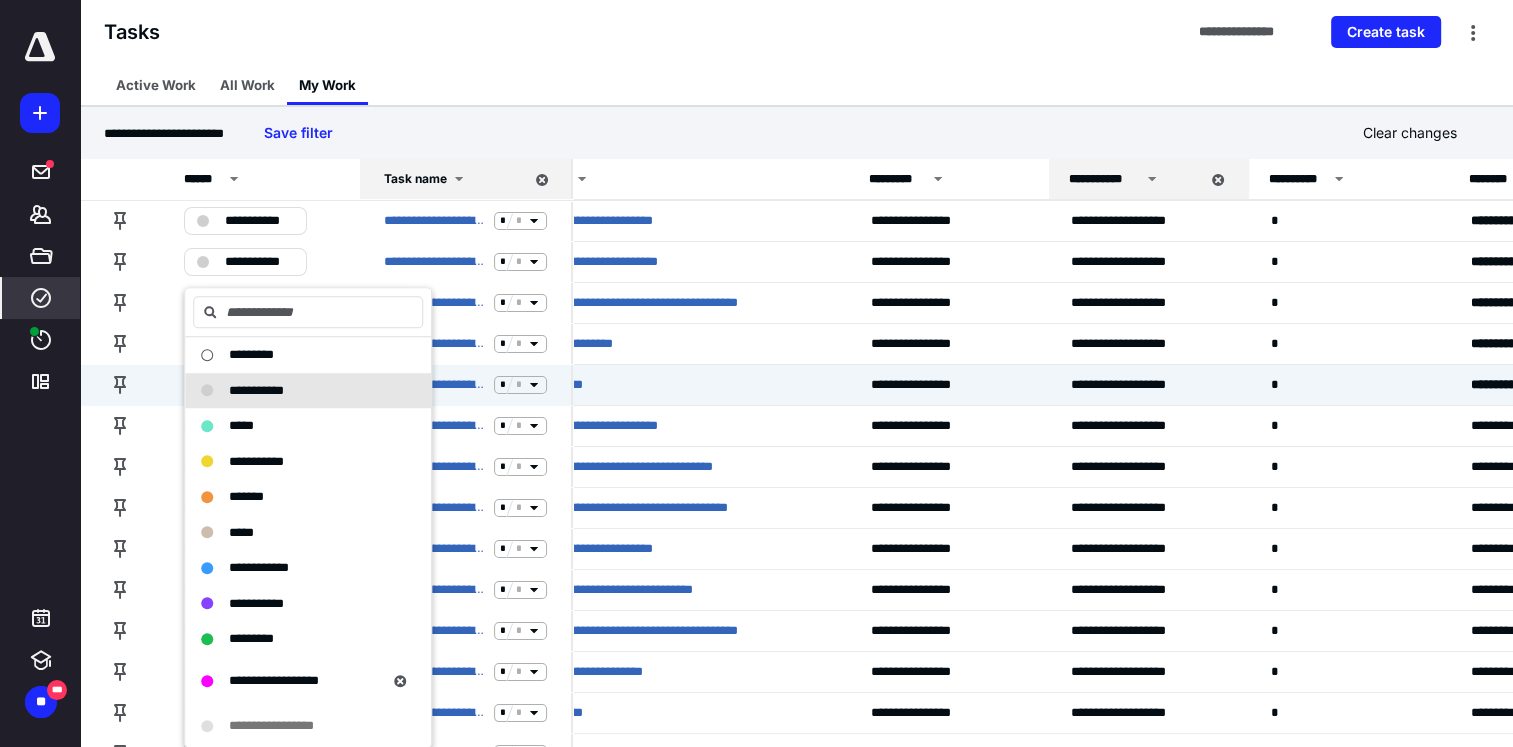 click on "*********" at bounding box center (251, 638) 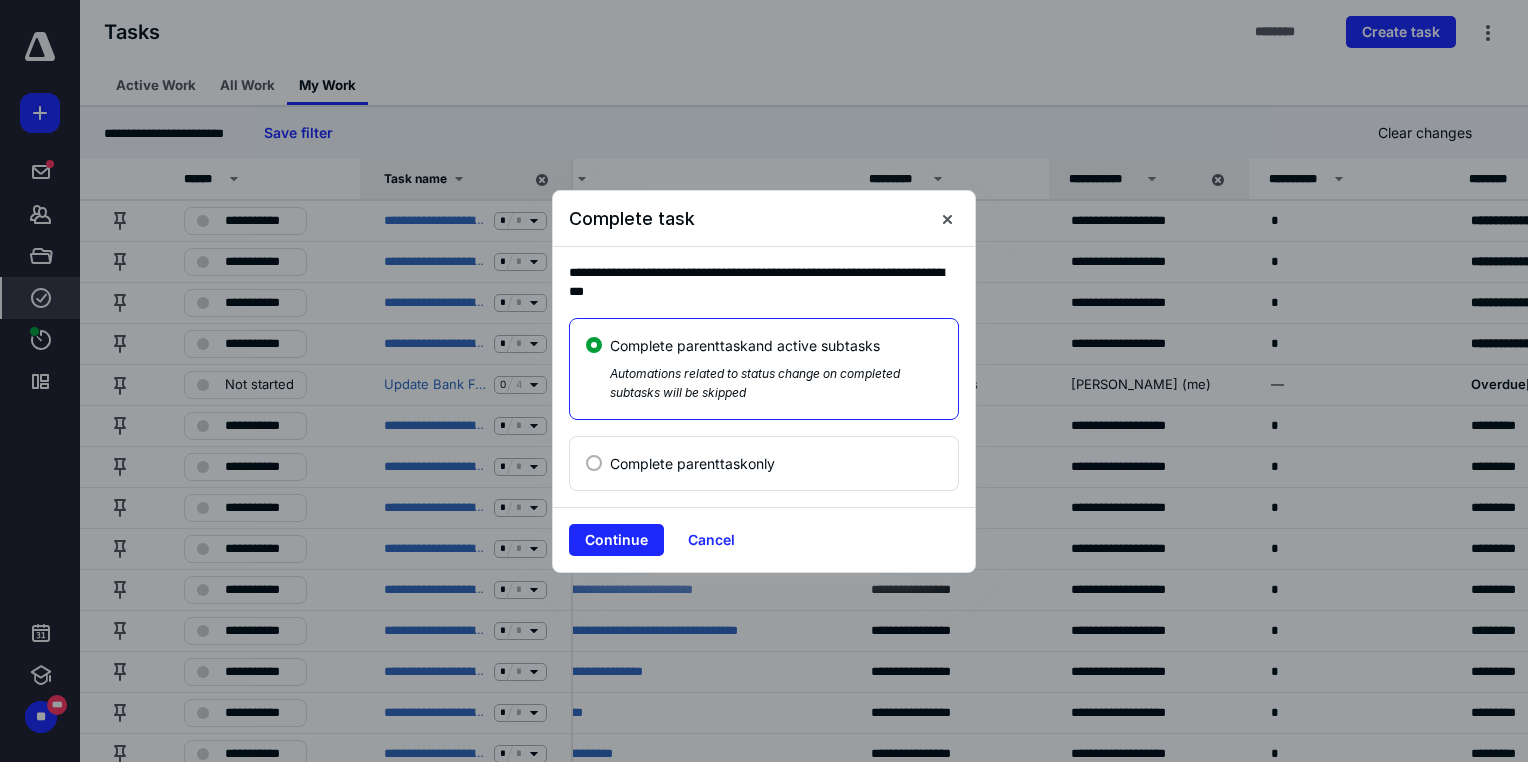 click on "Continue" at bounding box center [616, 540] 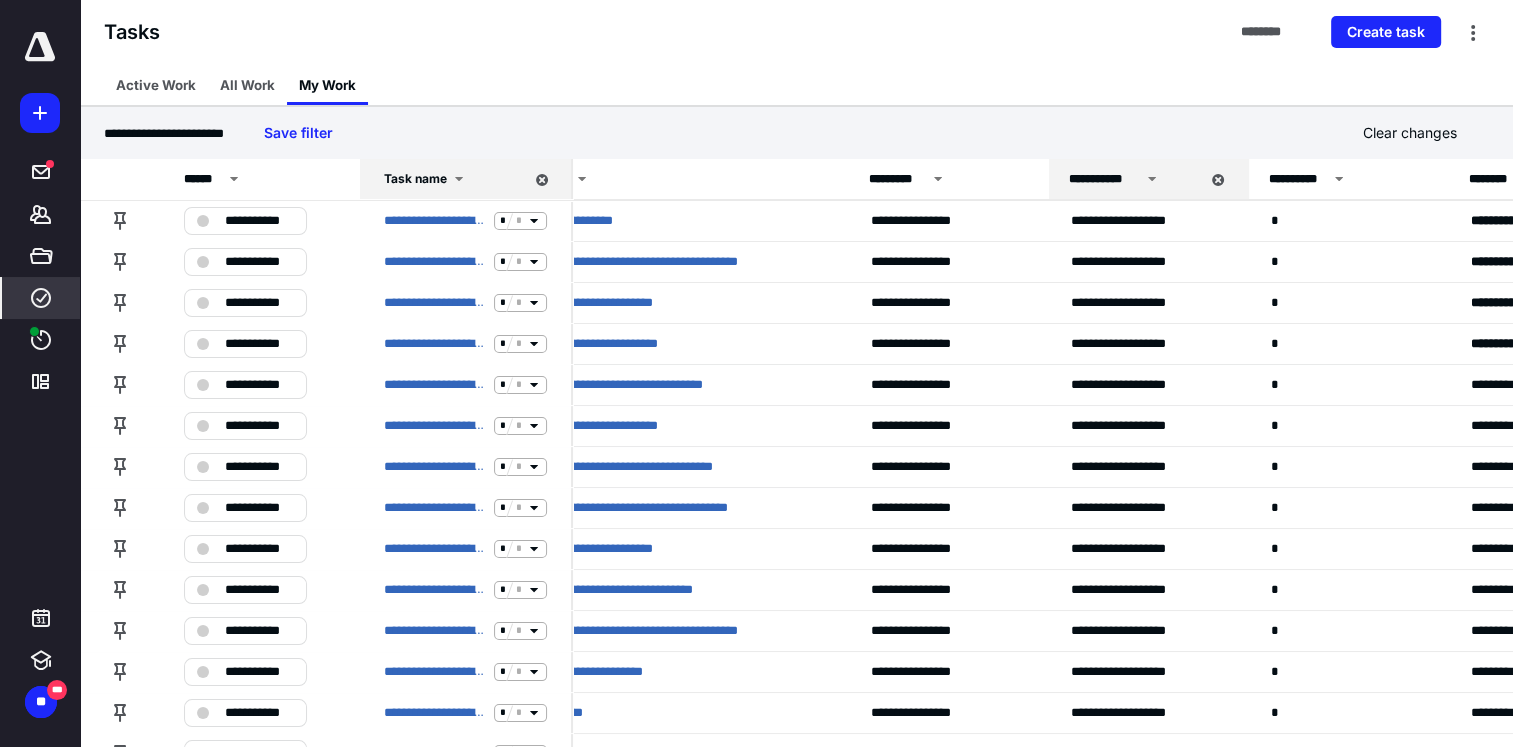 click on "**********" at bounding box center [259, 467] 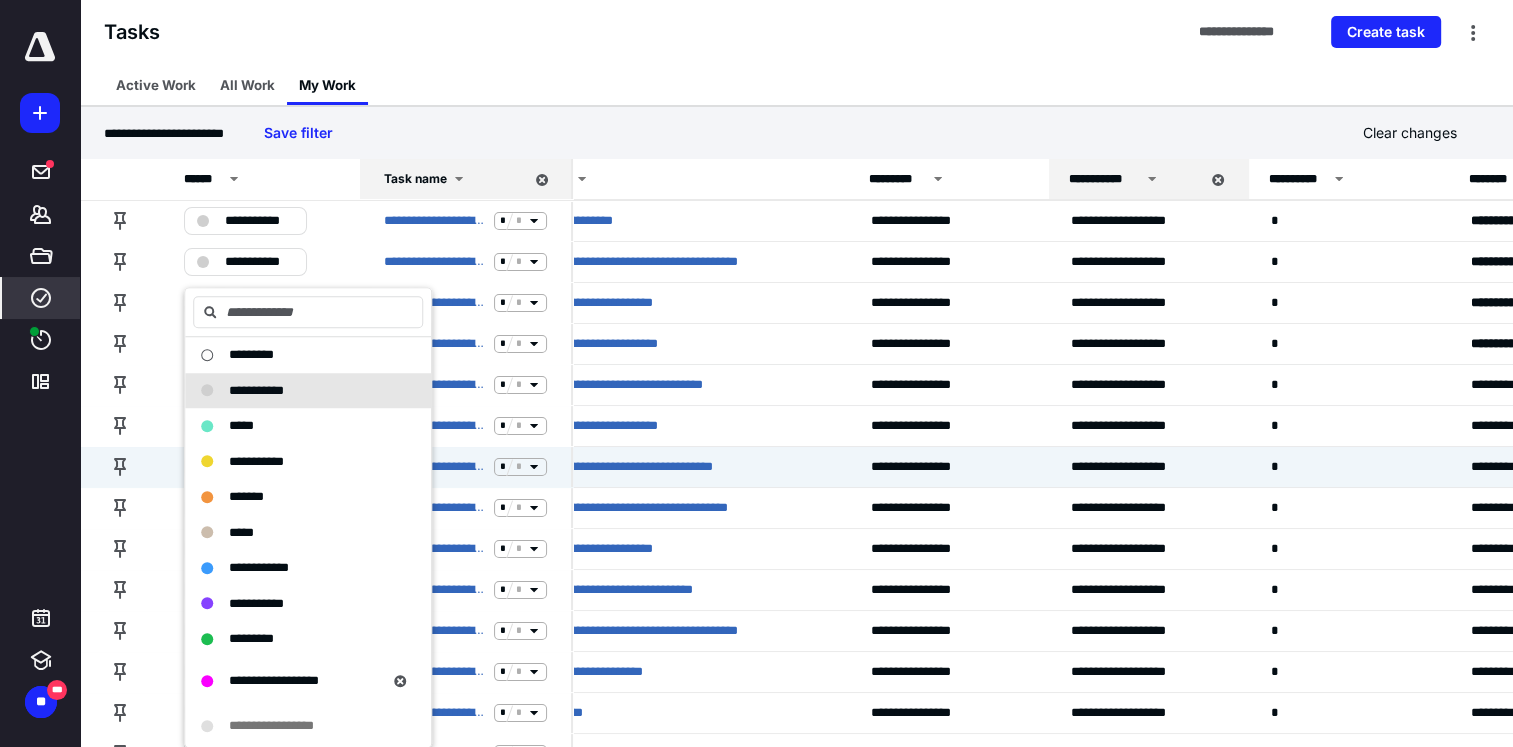 click on "*********" at bounding box center [251, 638] 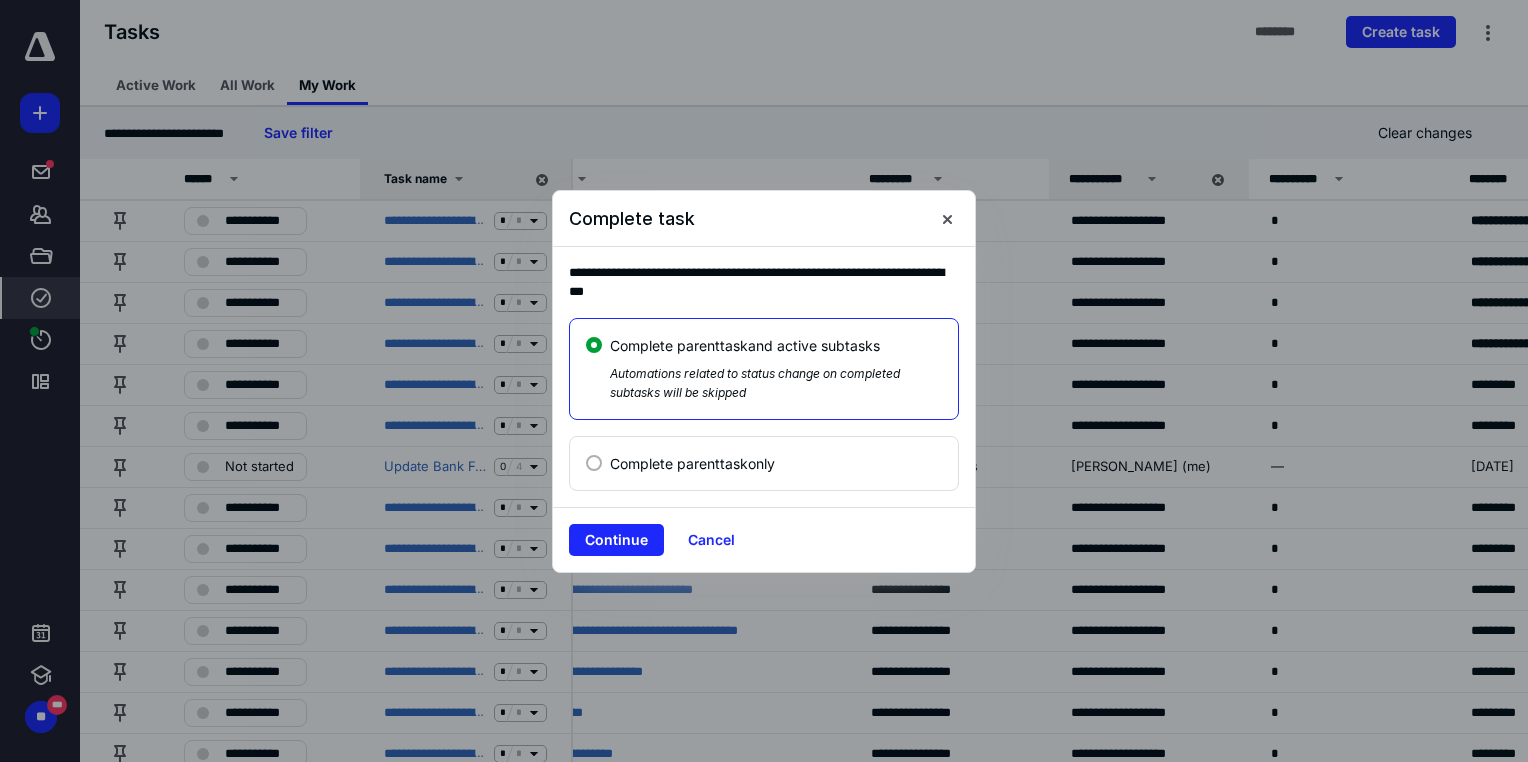 click on "Continue" at bounding box center (616, 540) 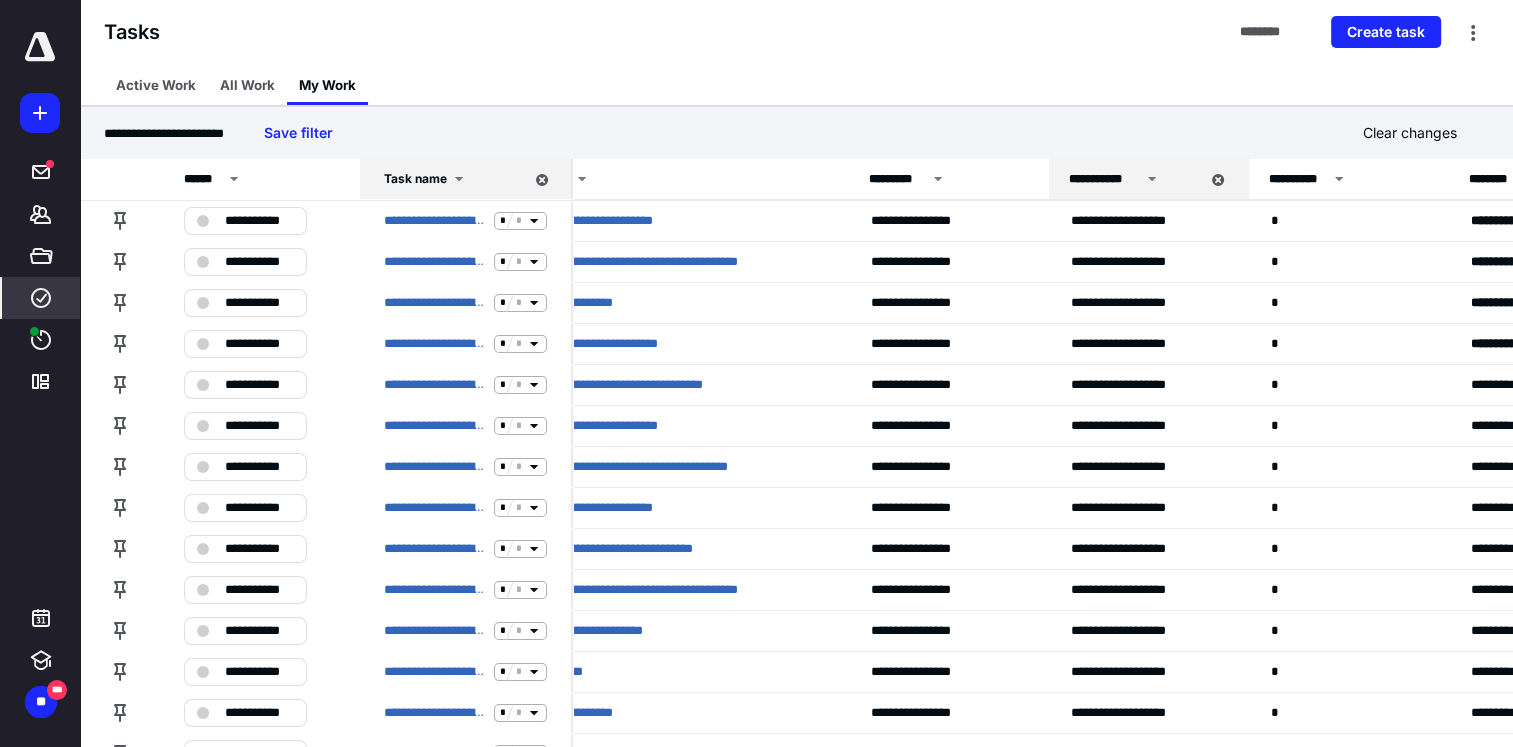 click on "**********" at bounding box center [259, 467] 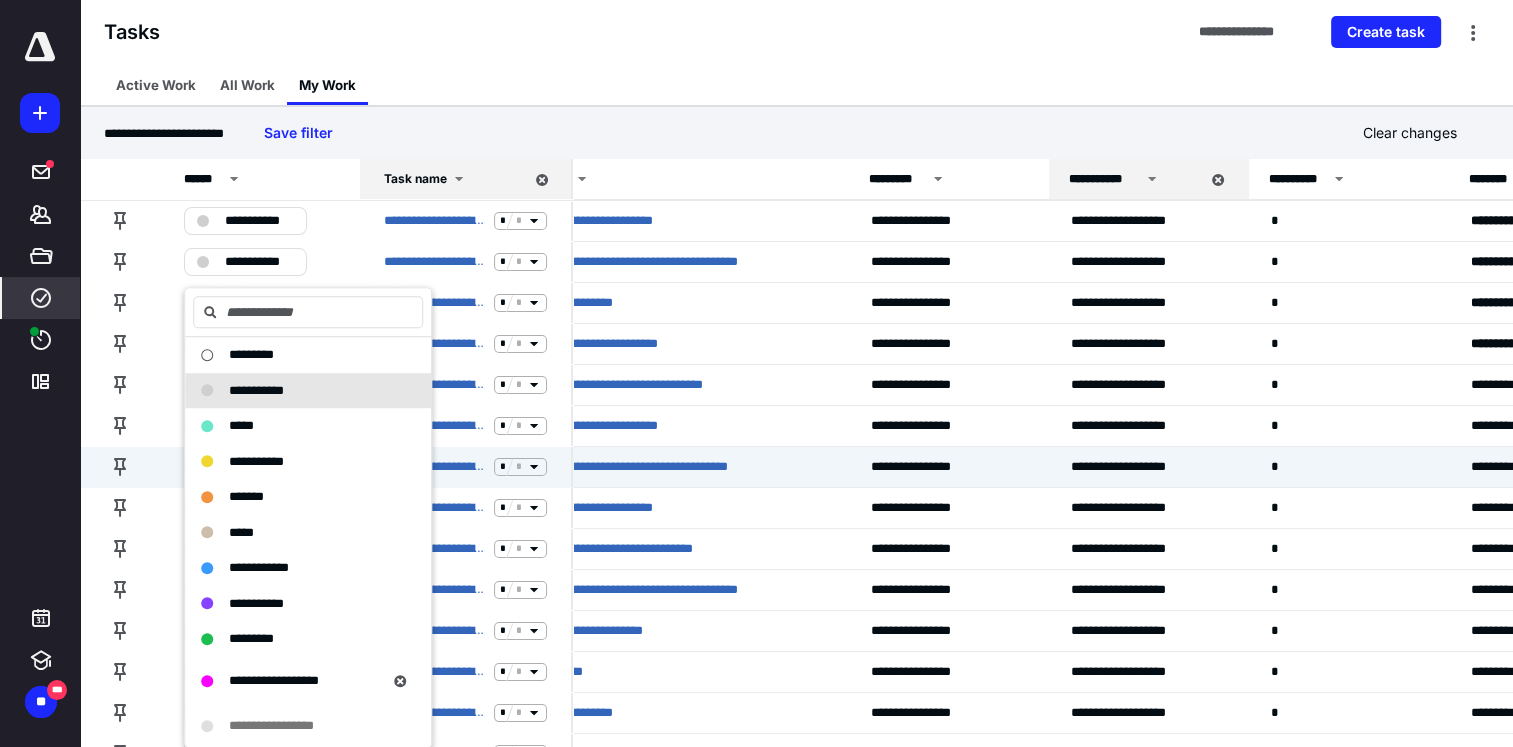 click on "*********" at bounding box center [296, 639] 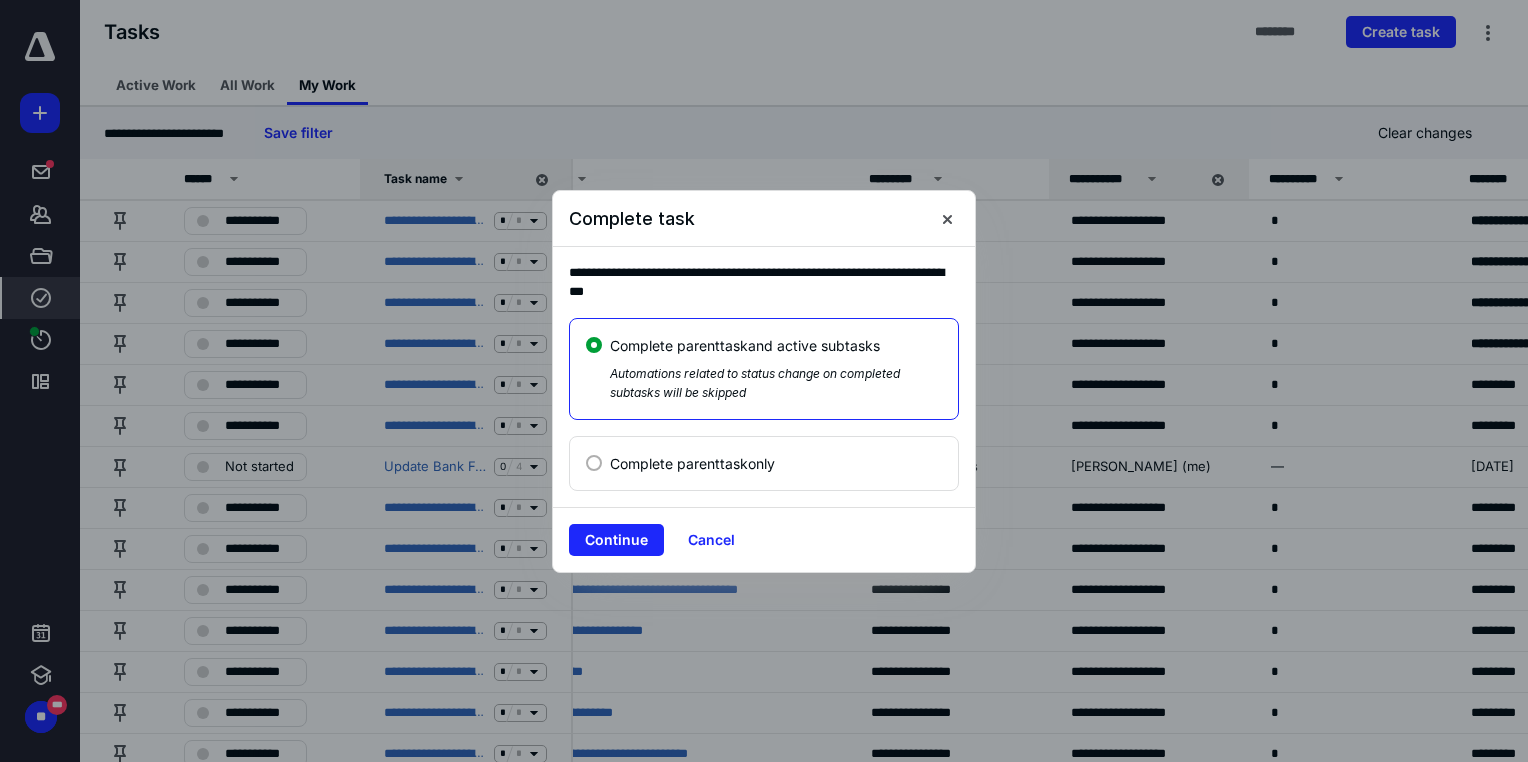 click on "Continue" at bounding box center (616, 540) 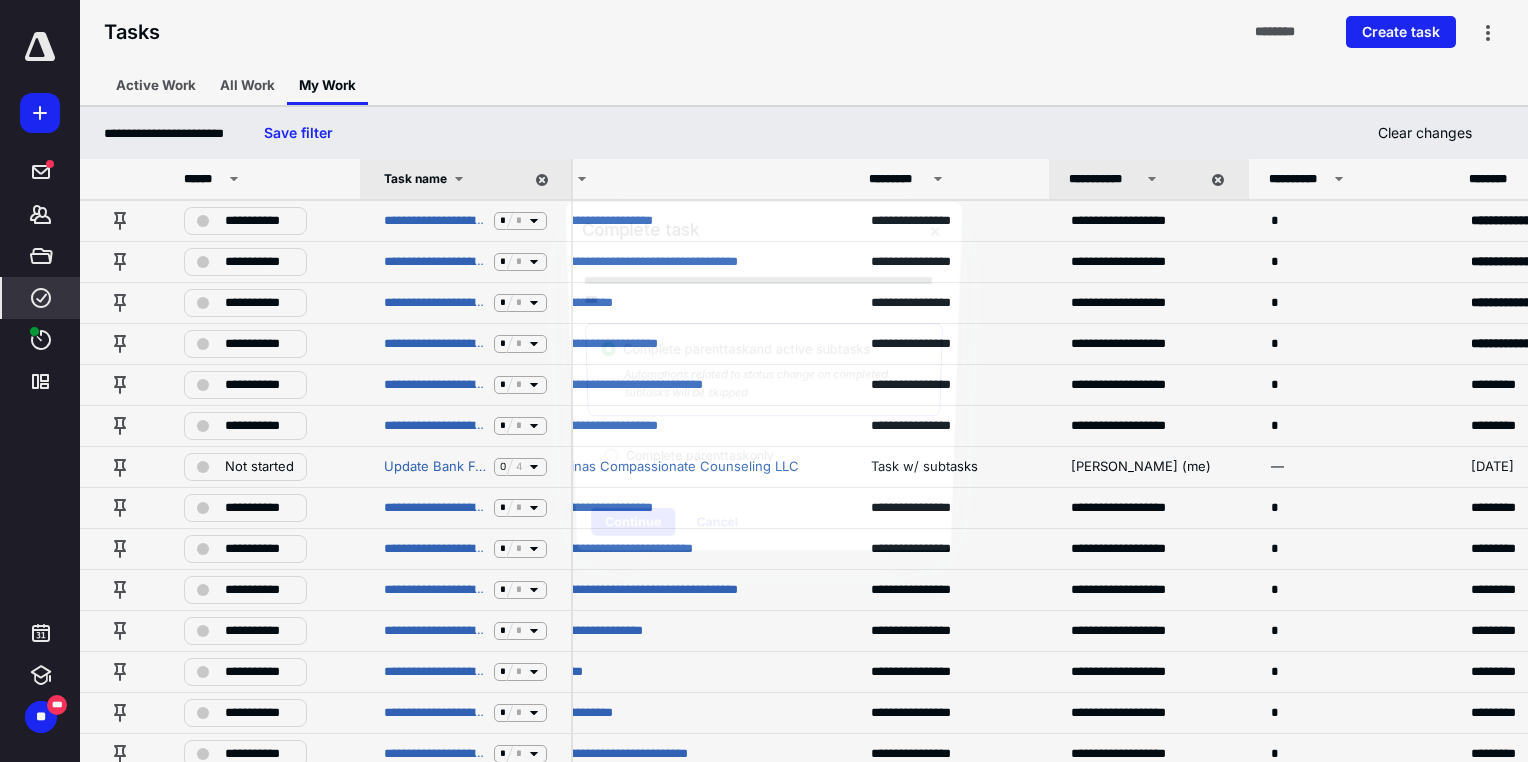 click on "Continue" at bounding box center [633, 522] 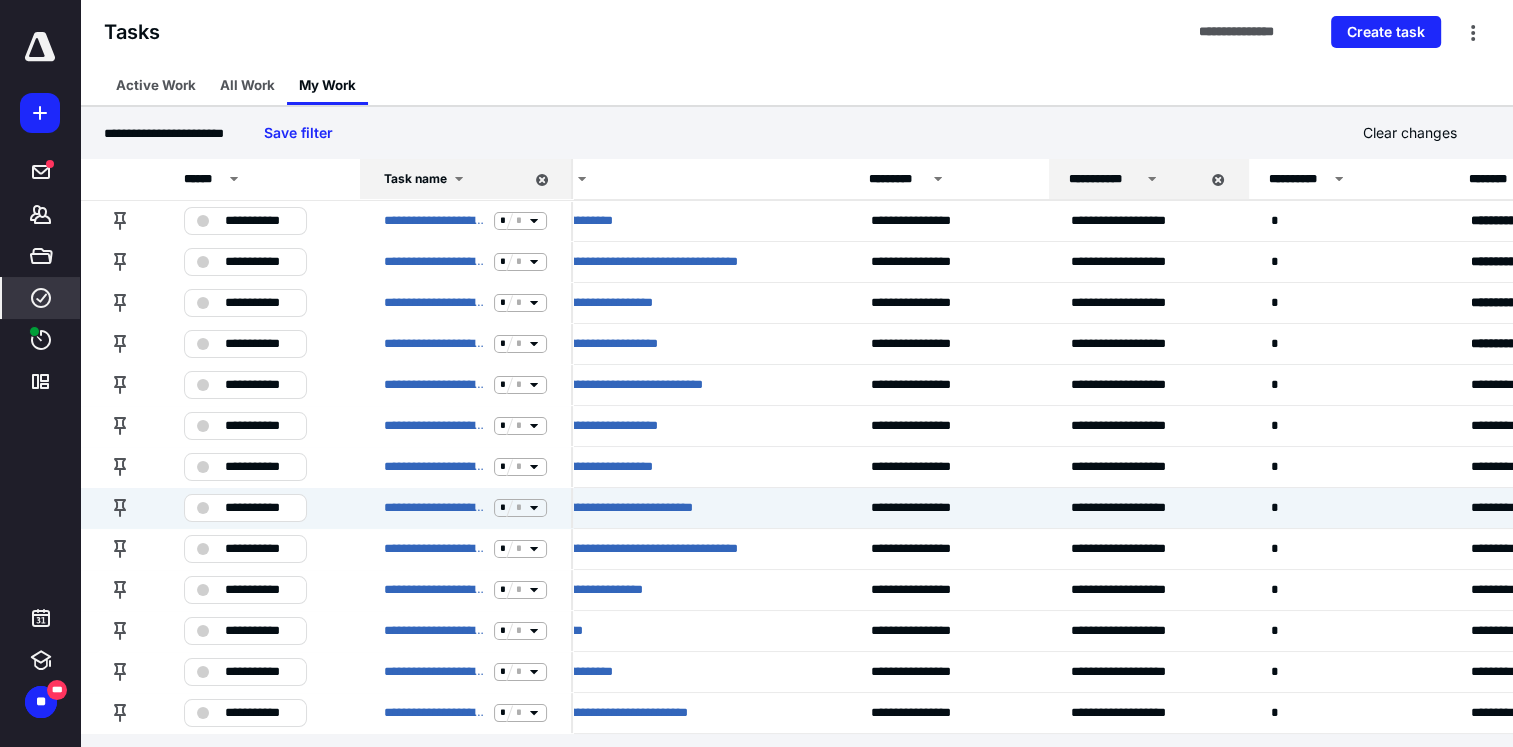 click on "**********" at bounding box center (245, 508) 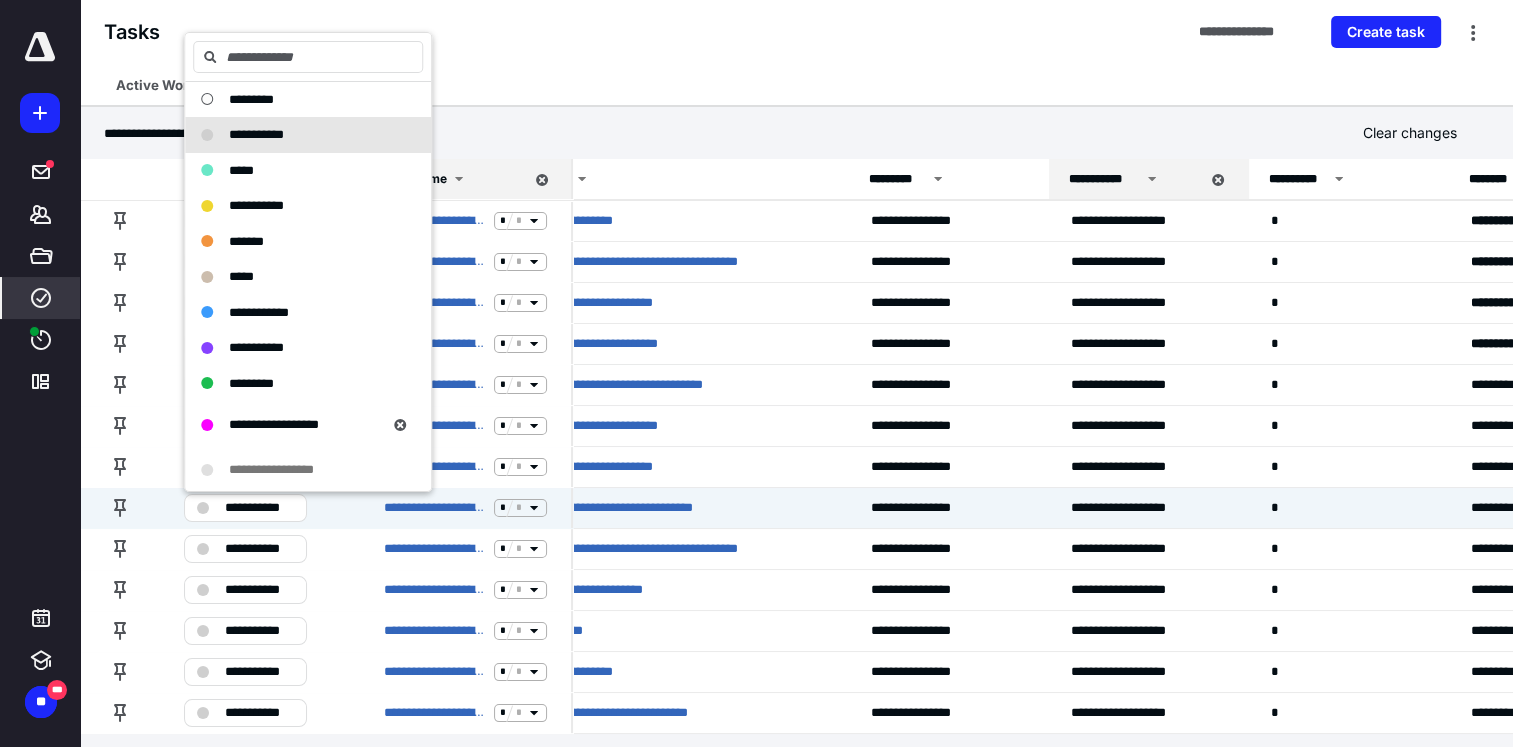 click on "*********" at bounding box center (296, 384) 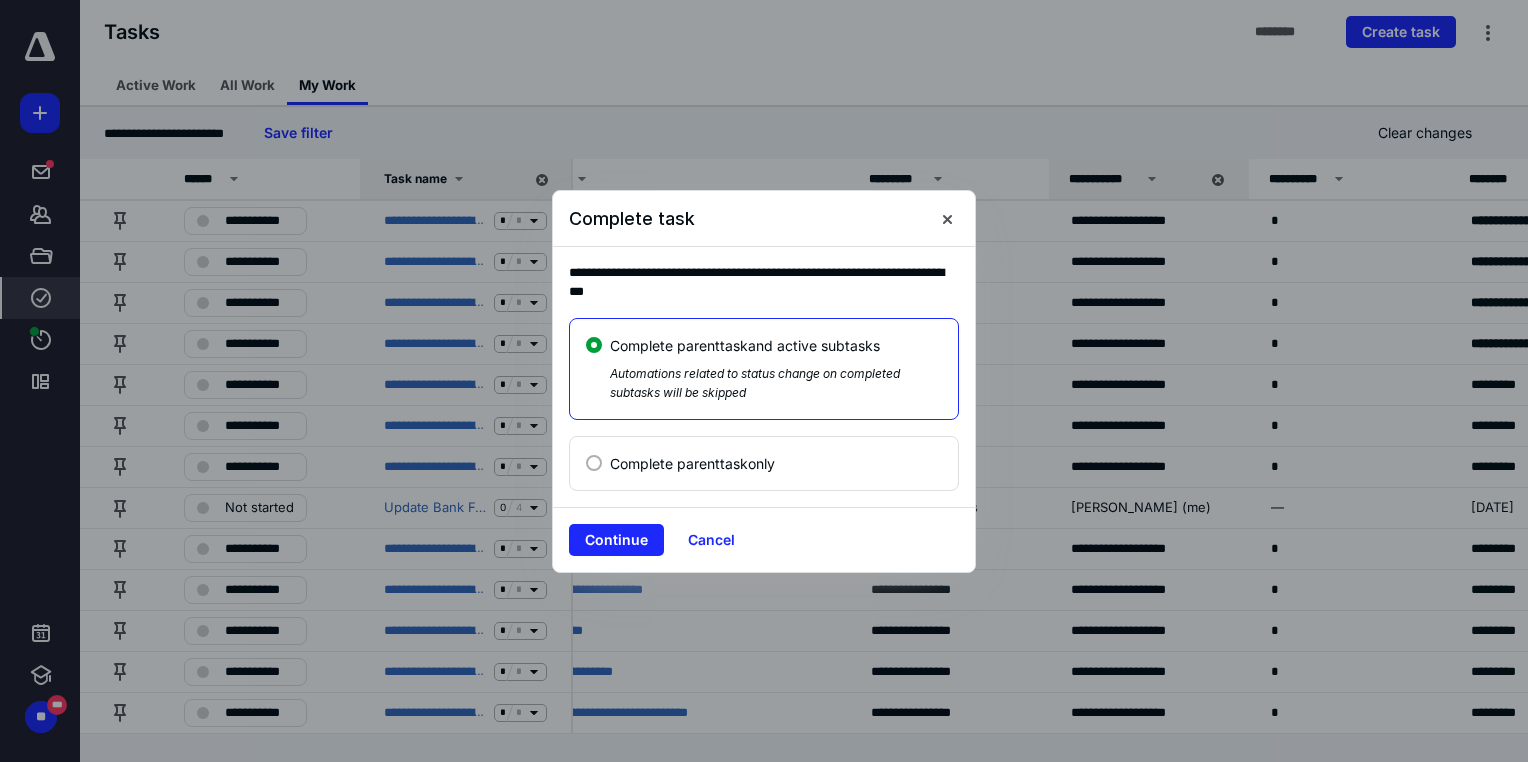 click on "Continue" at bounding box center [616, 540] 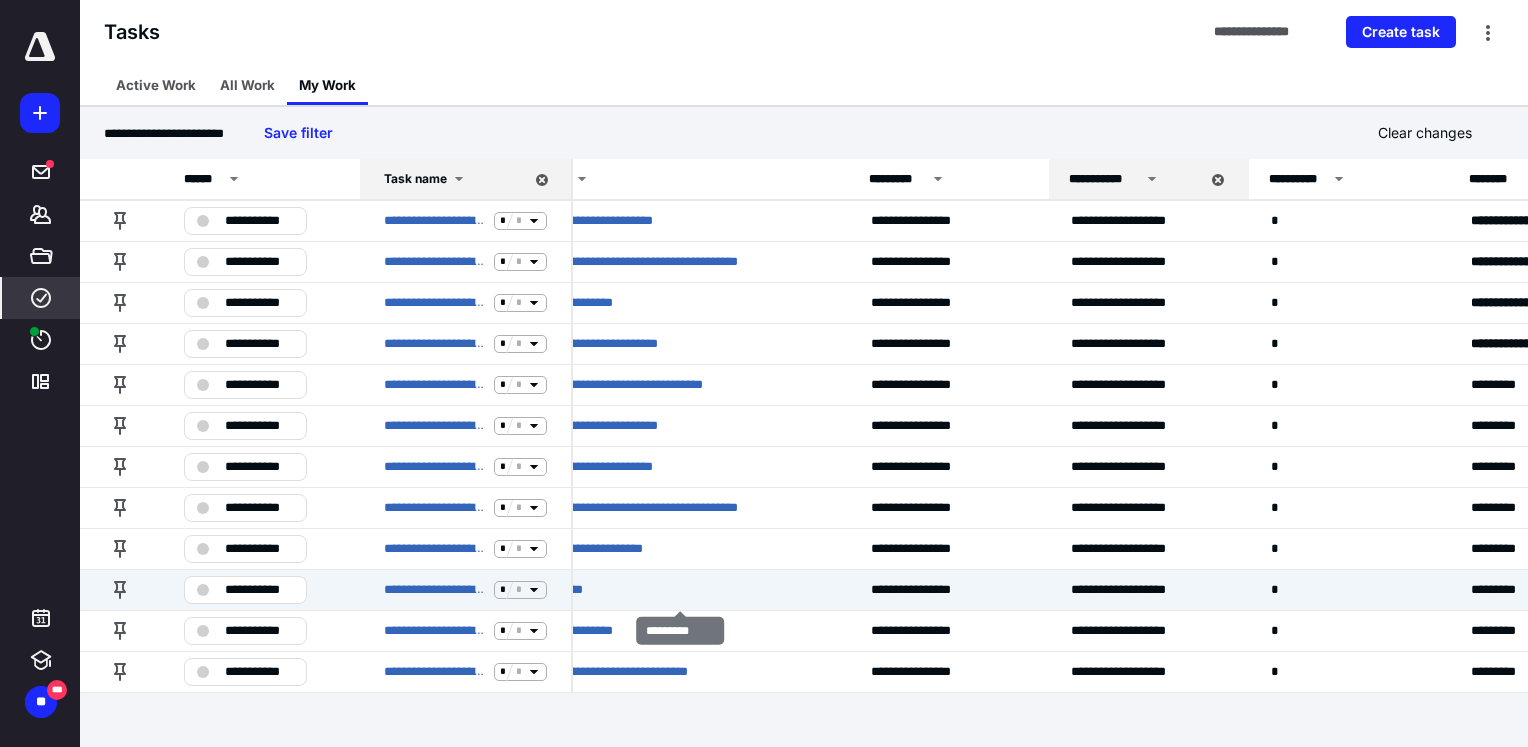 click on "*********" at bounding box center (680, 589) 